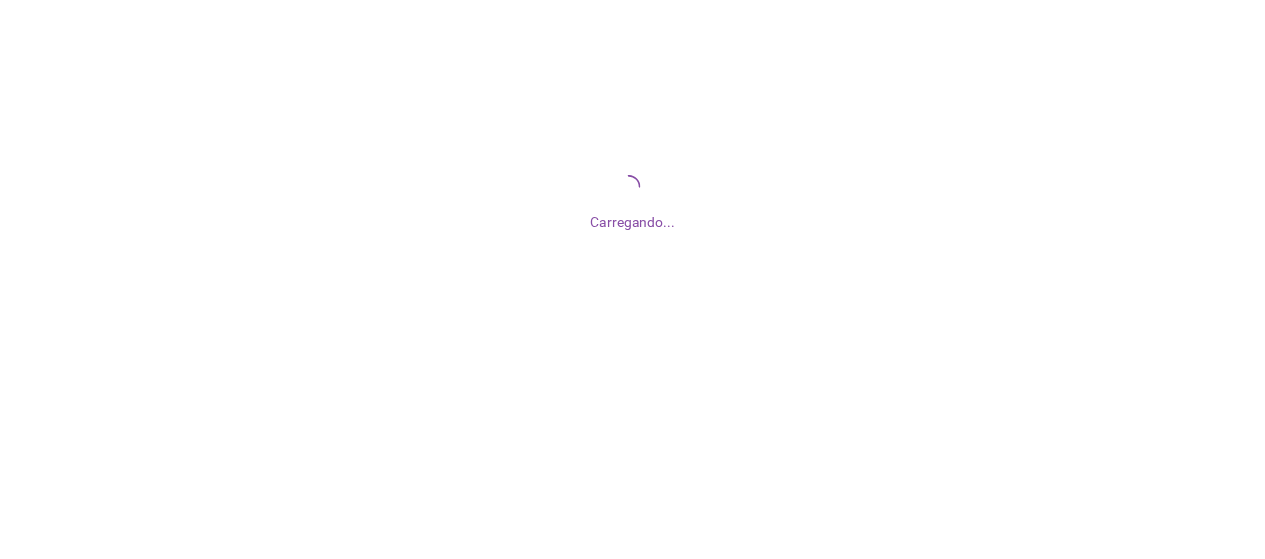 scroll, scrollTop: 0, scrollLeft: 0, axis: both 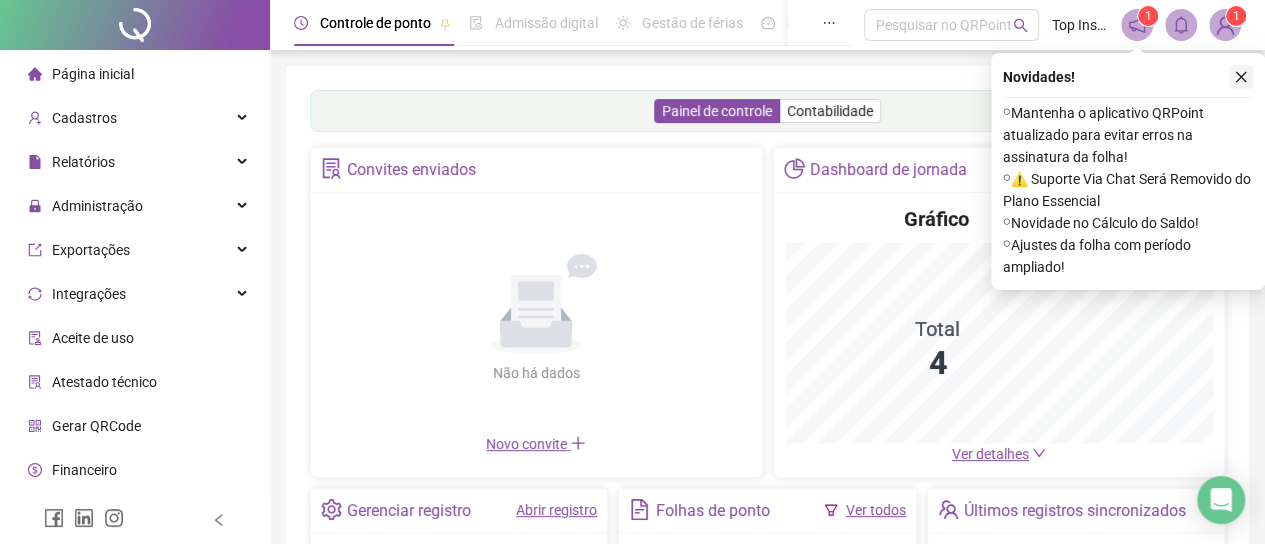 click 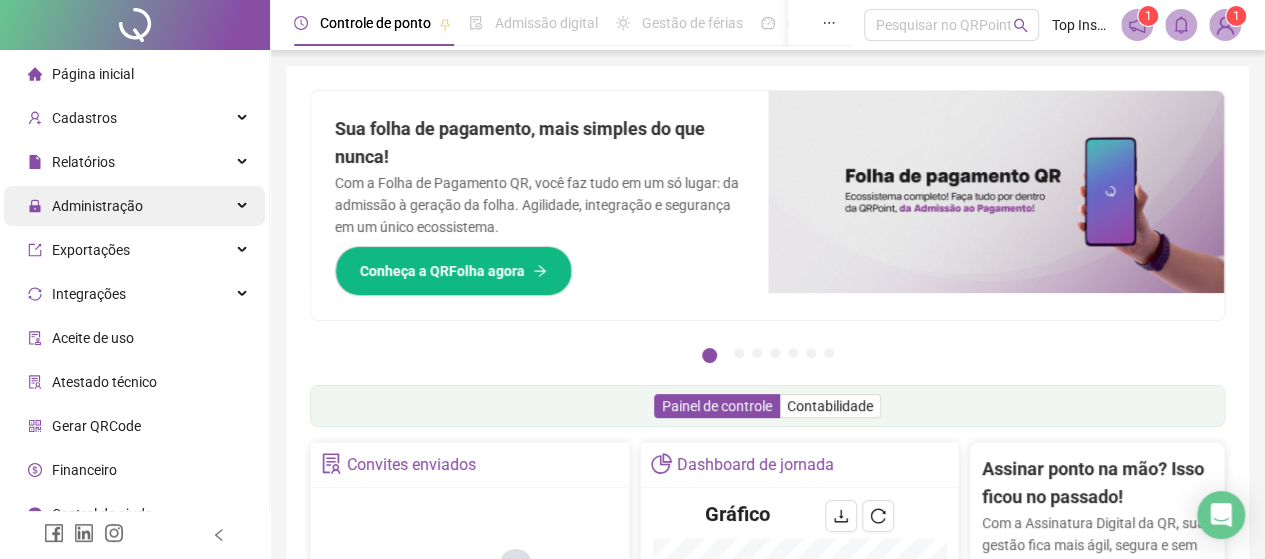 click on "Administração" at bounding box center (97, 206) 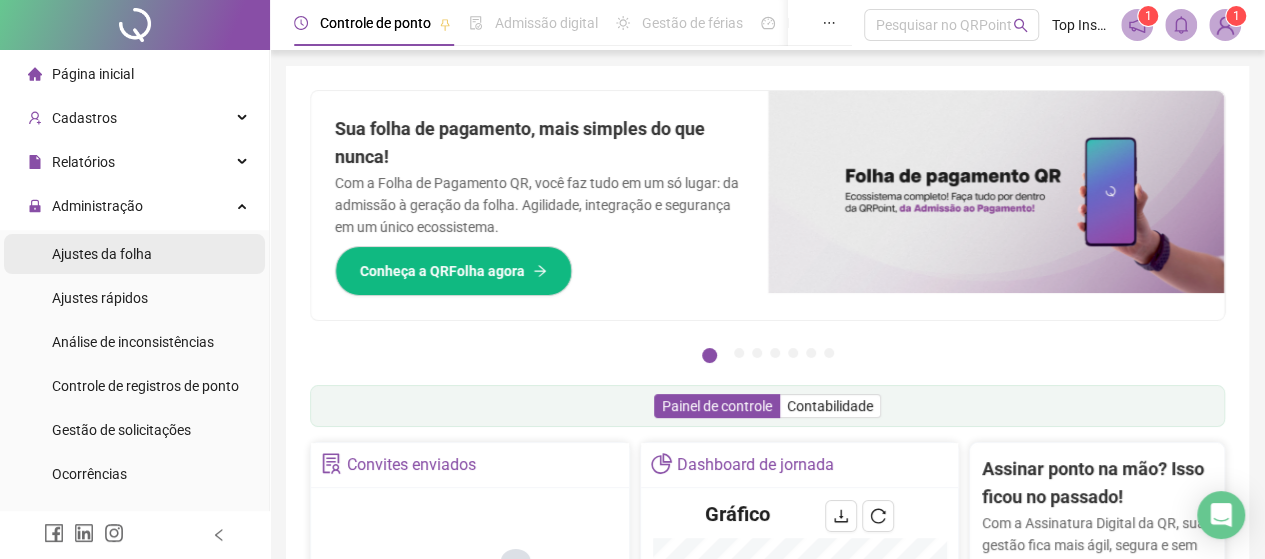 click on "Ajustes da folha" at bounding box center [102, 254] 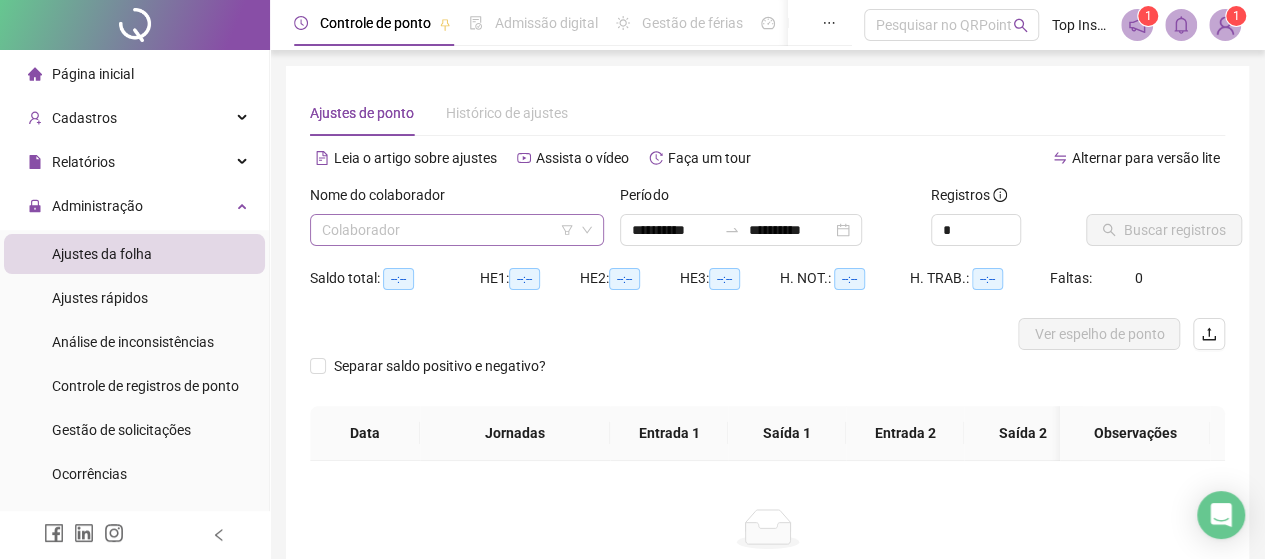 click at bounding box center (448, 230) 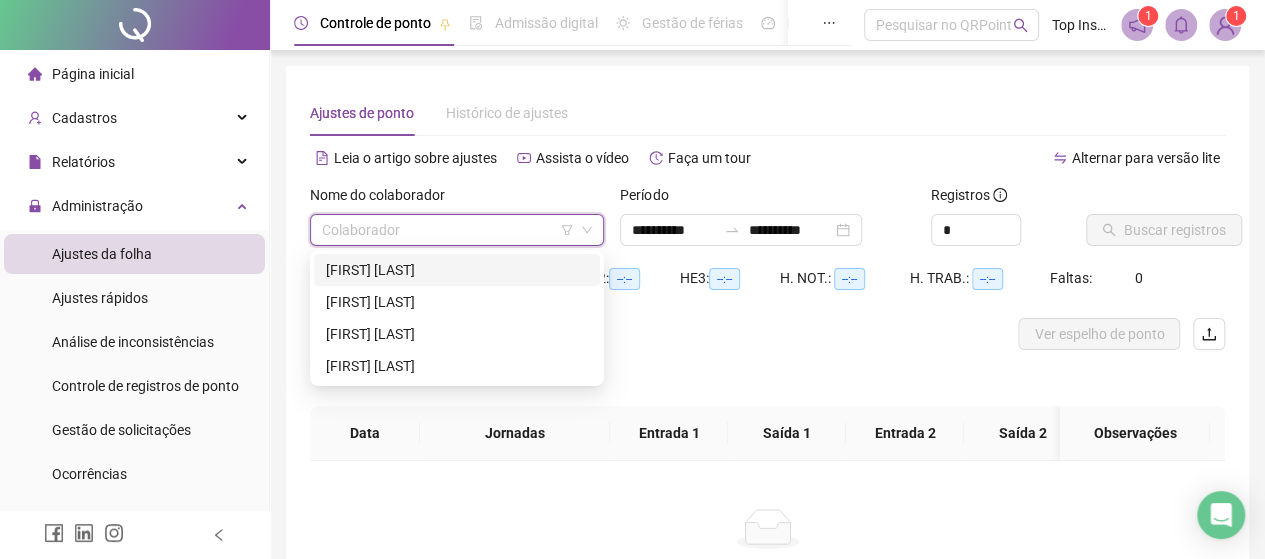 click on "[FIRST] [LAST]" at bounding box center (457, 270) 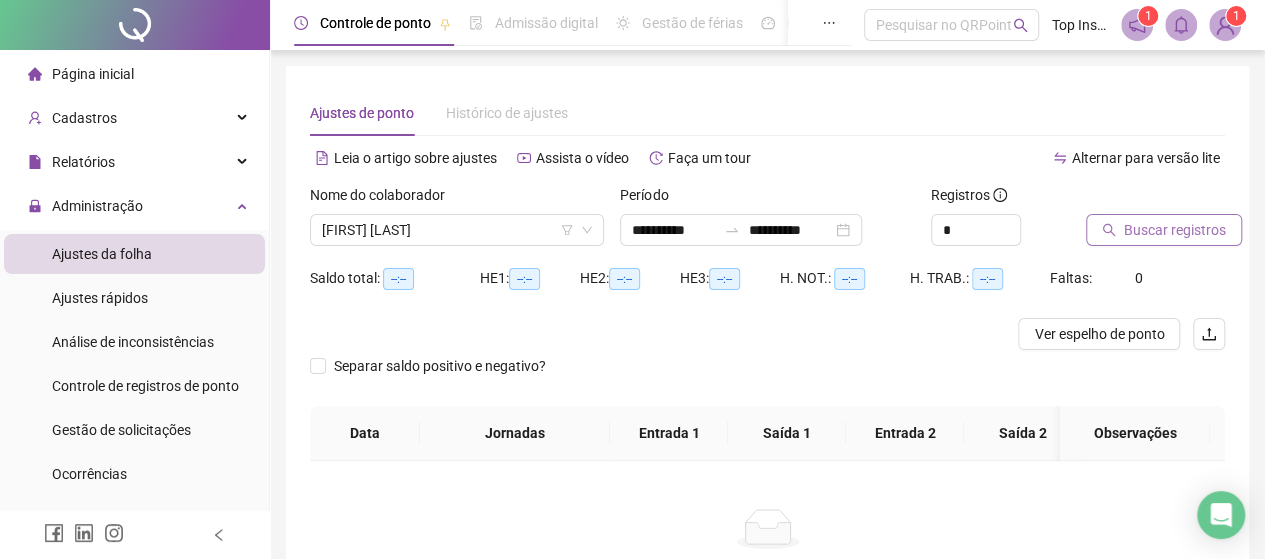 click on "Buscar registros" at bounding box center (1175, 230) 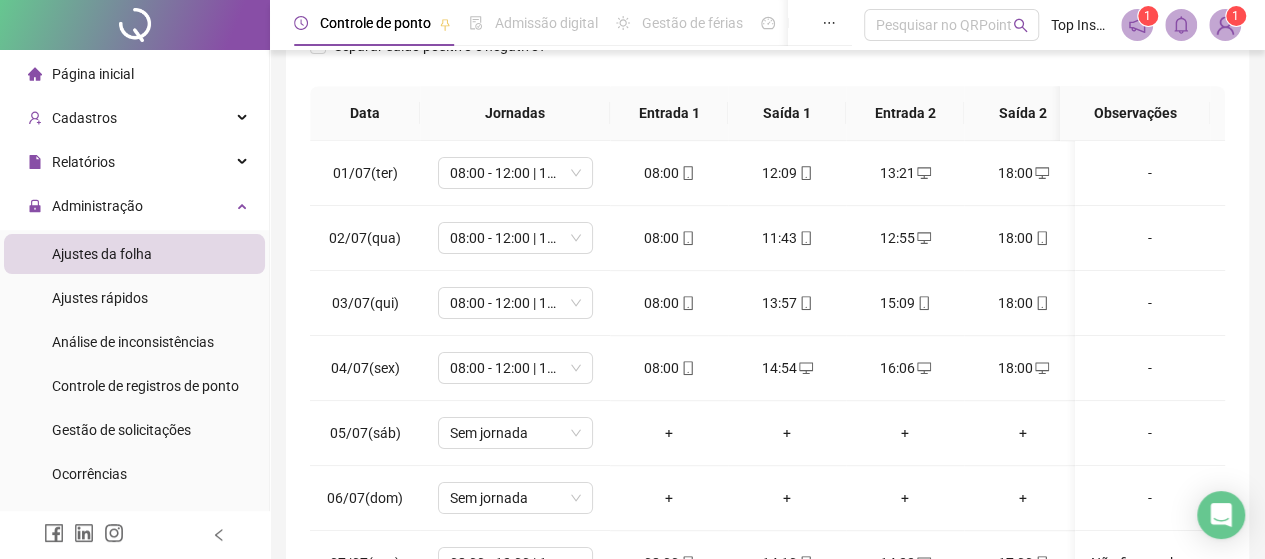 scroll, scrollTop: 518, scrollLeft: 0, axis: vertical 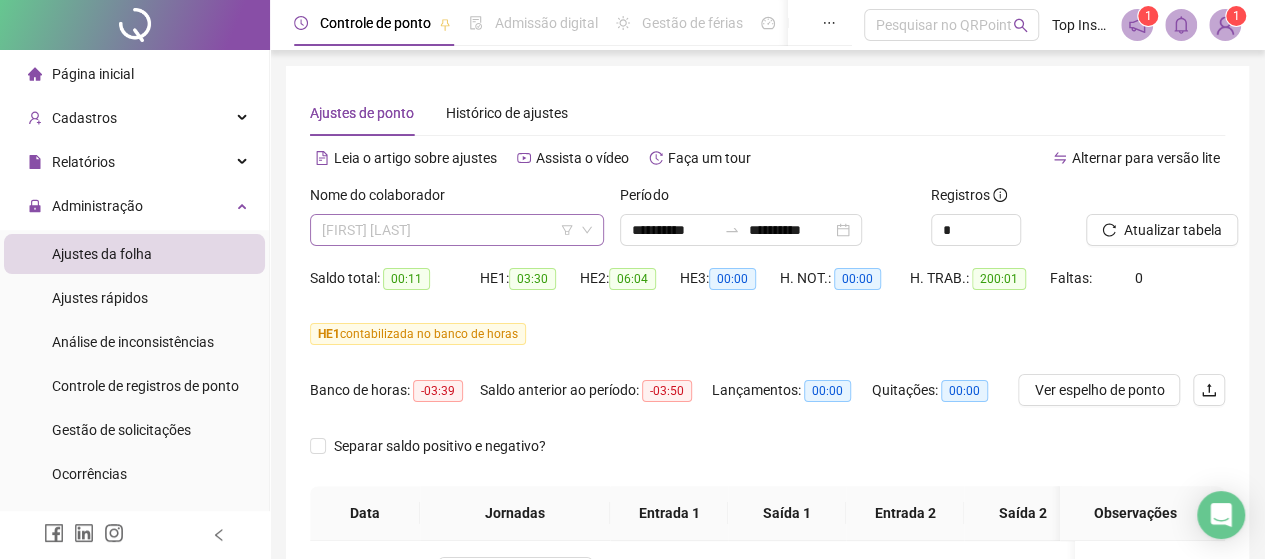 click on "[FIRST] [LAST]" at bounding box center (457, 230) 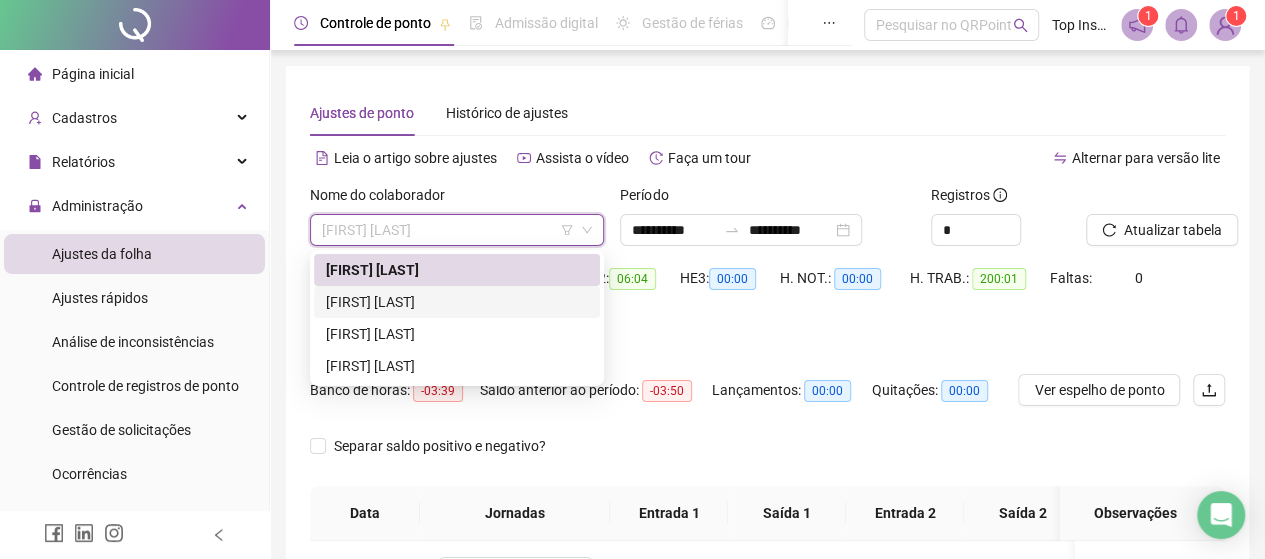 click on "[FIRST] [LAST]" at bounding box center [457, 302] 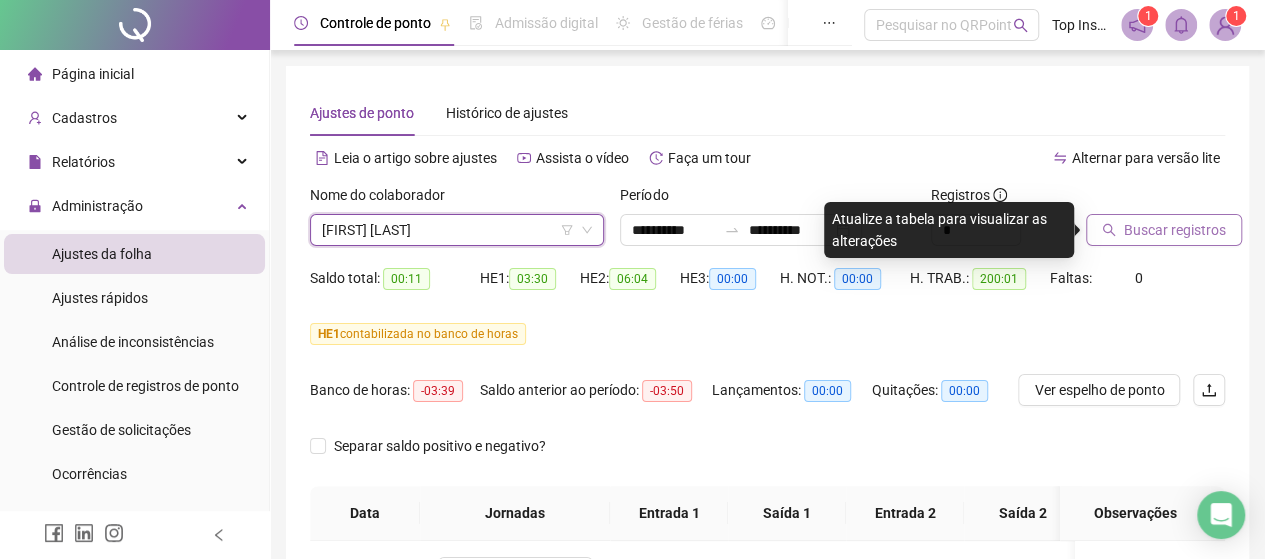 click on "Buscar registros" at bounding box center (1175, 230) 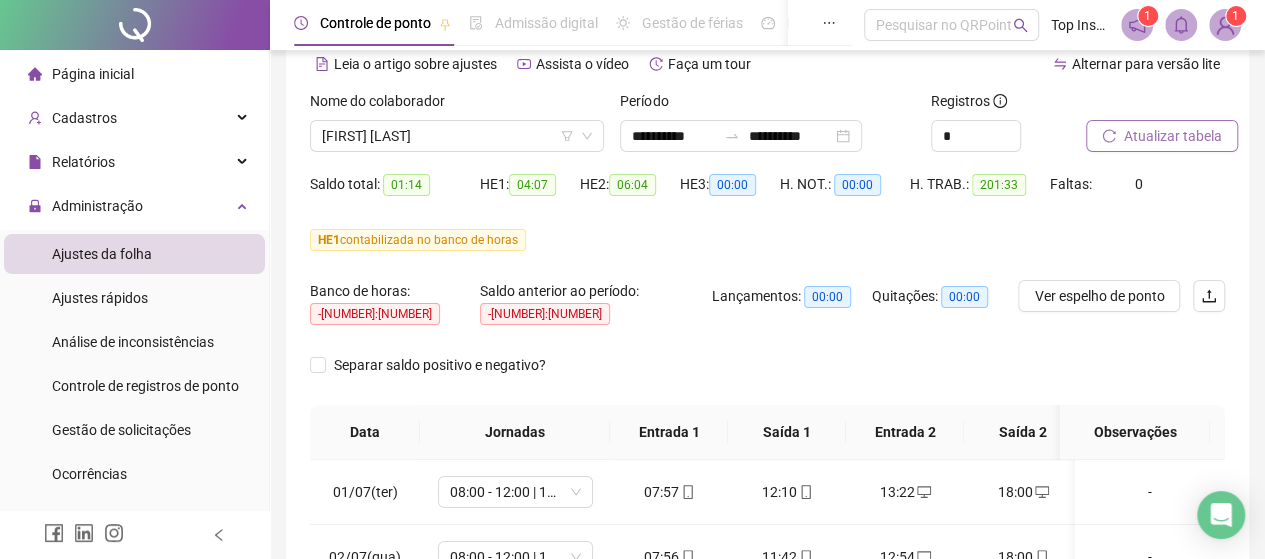 scroll, scrollTop: 200, scrollLeft: 0, axis: vertical 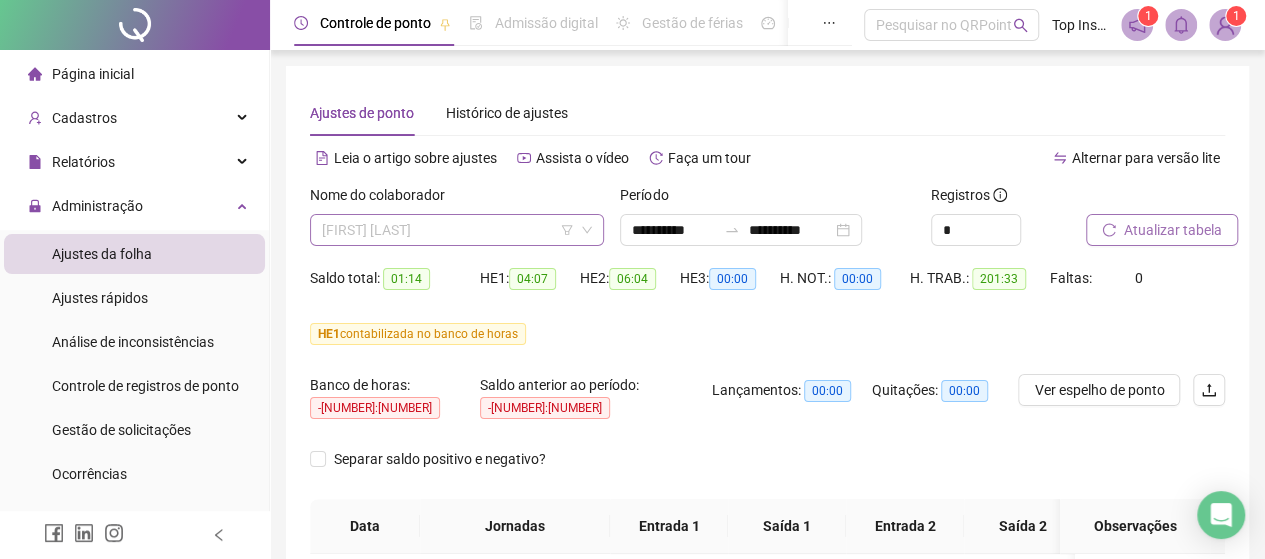 click on "[FIRST] [LAST]" at bounding box center [457, 230] 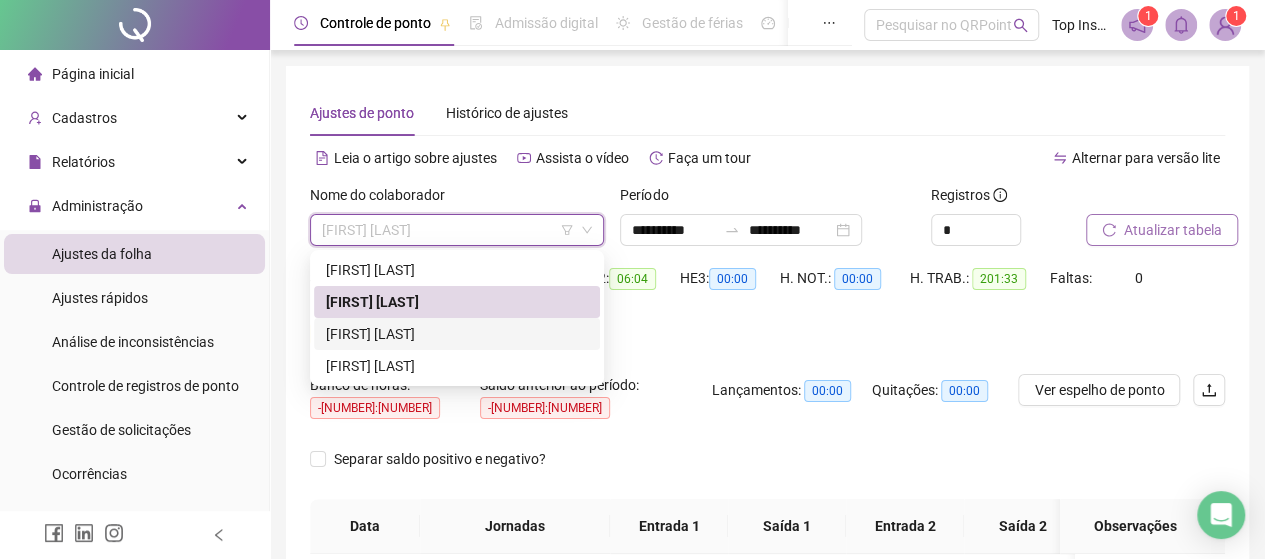 click on "[FIRST] [LAST]" at bounding box center (457, 334) 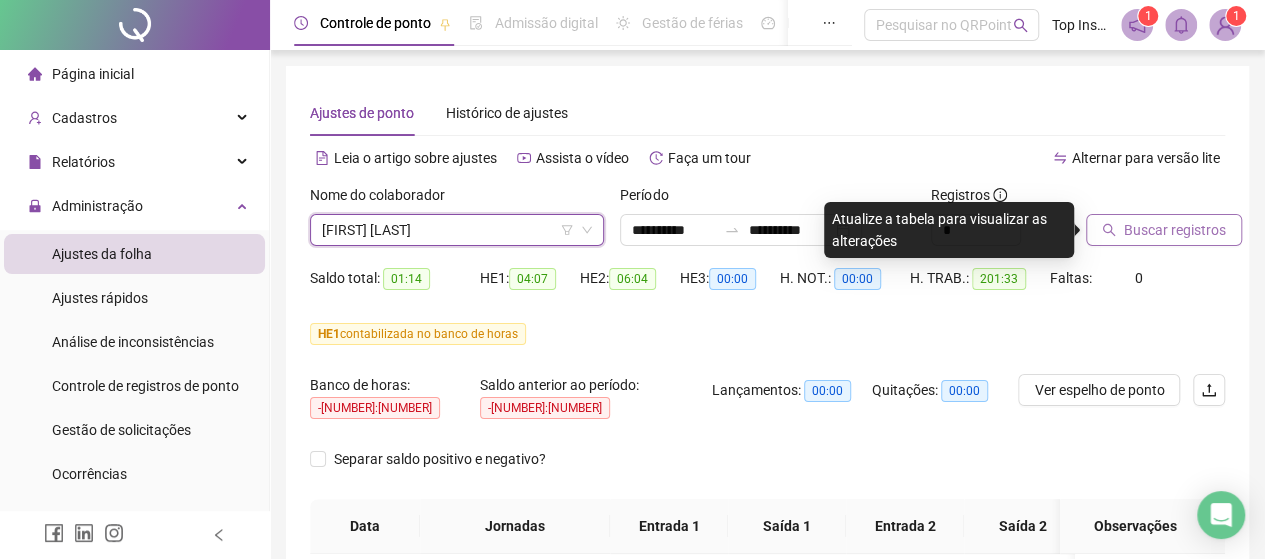 click on "Buscar registros" at bounding box center [1175, 230] 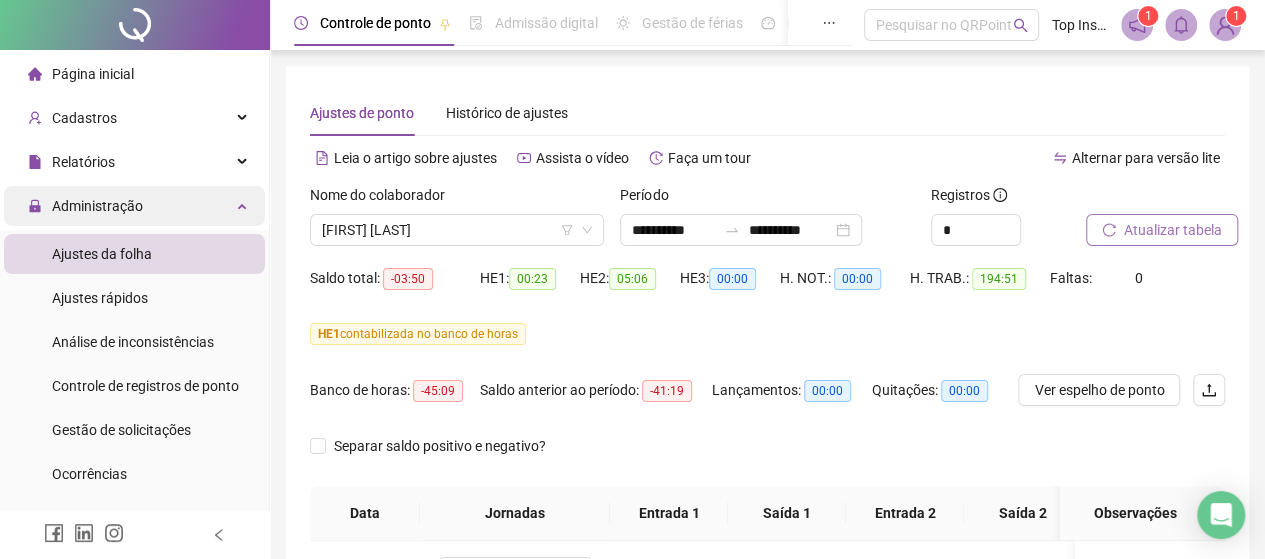 click at bounding box center [244, 204] 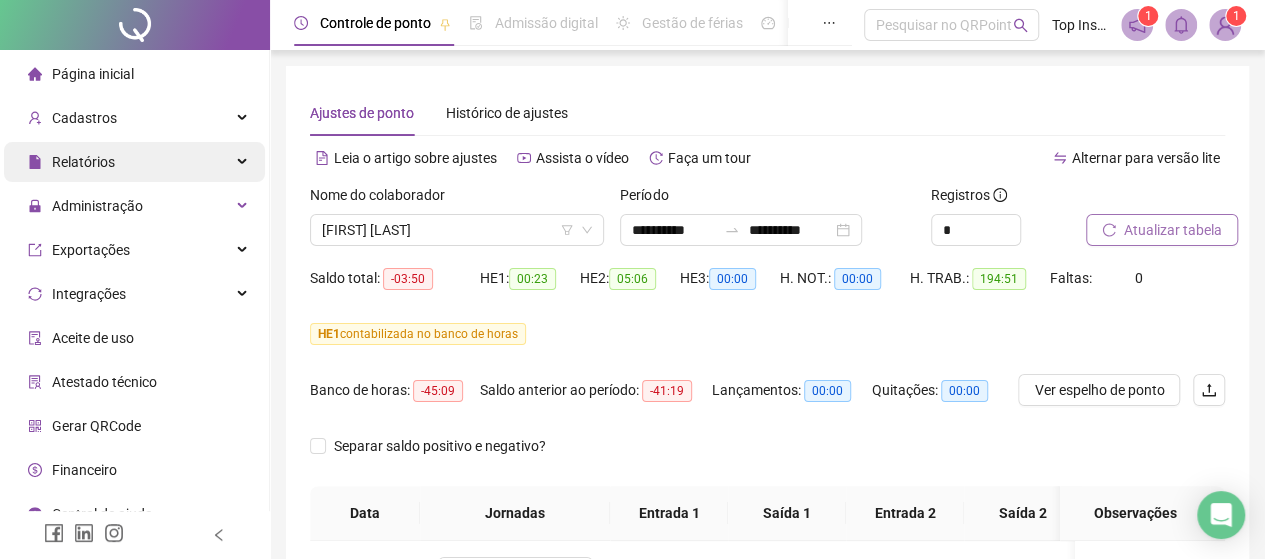 click on "Relatórios" at bounding box center (83, 162) 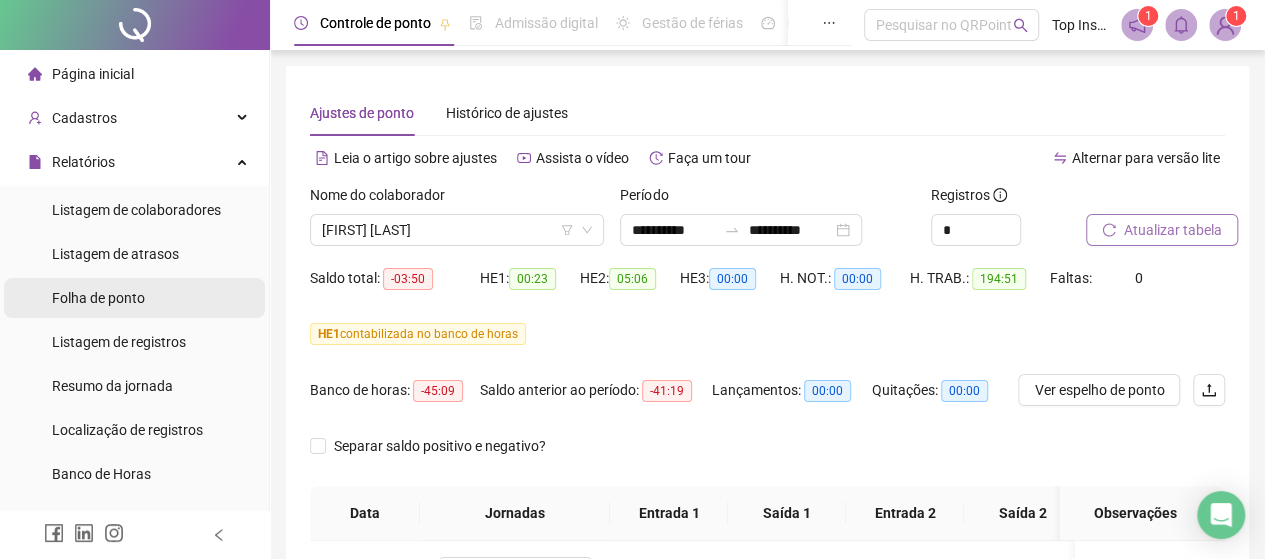 click on "Folha de ponto" at bounding box center [98, 298] 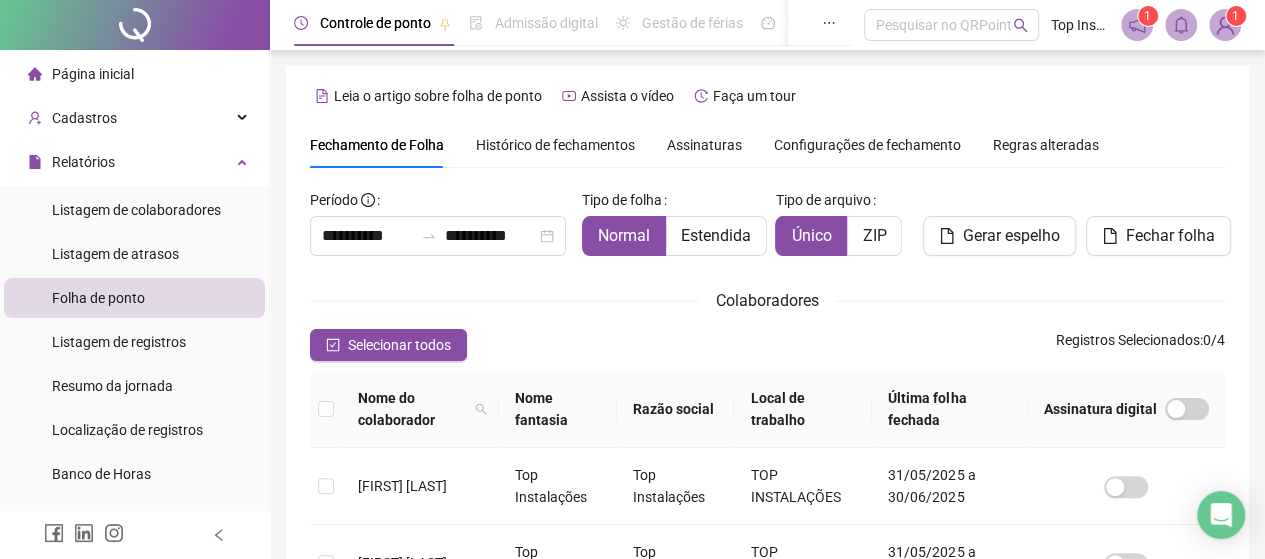 scroll, scrollTop: 130, scrollLeft: 0, axis: vertical 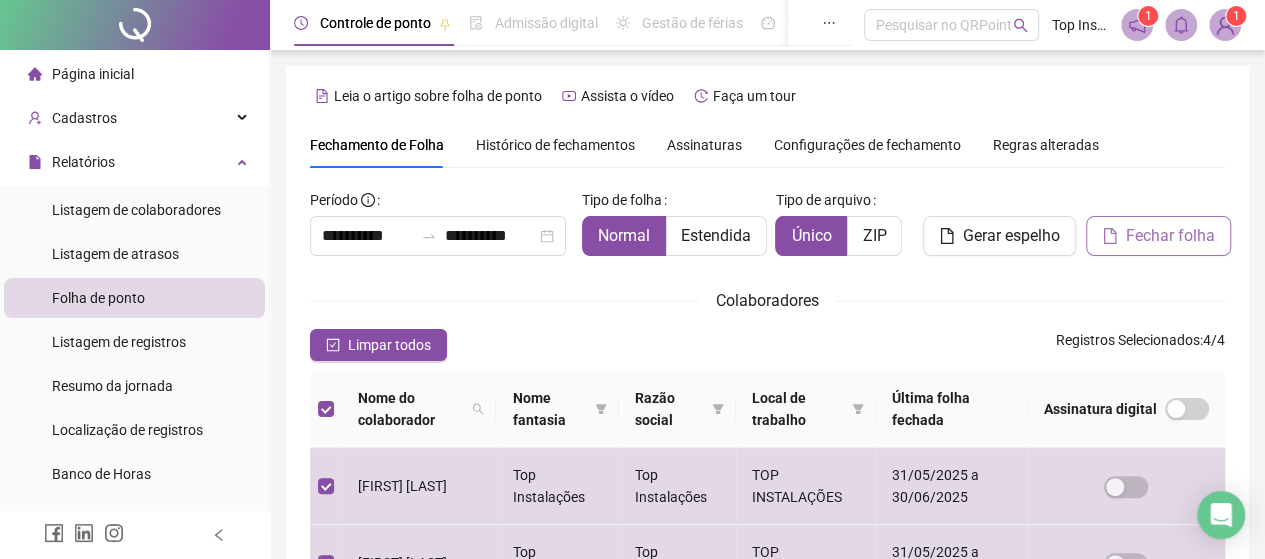 click on "Fechar folha" at bounding box center [1170, 236] 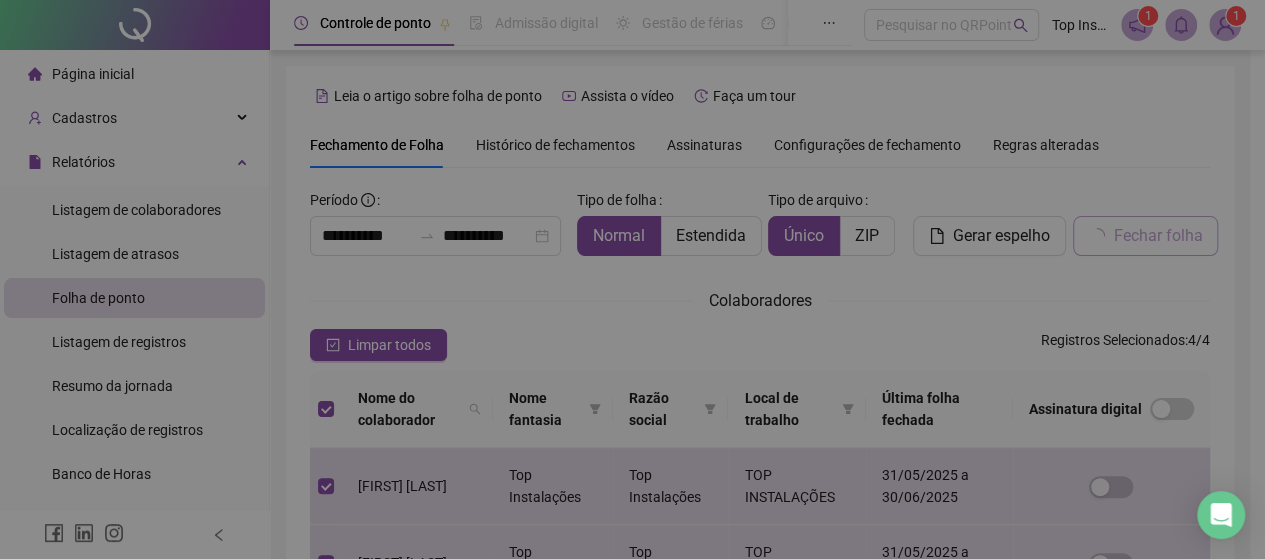 scroll, scrollTop: 130, scrollLeft: 0, axis: vertical 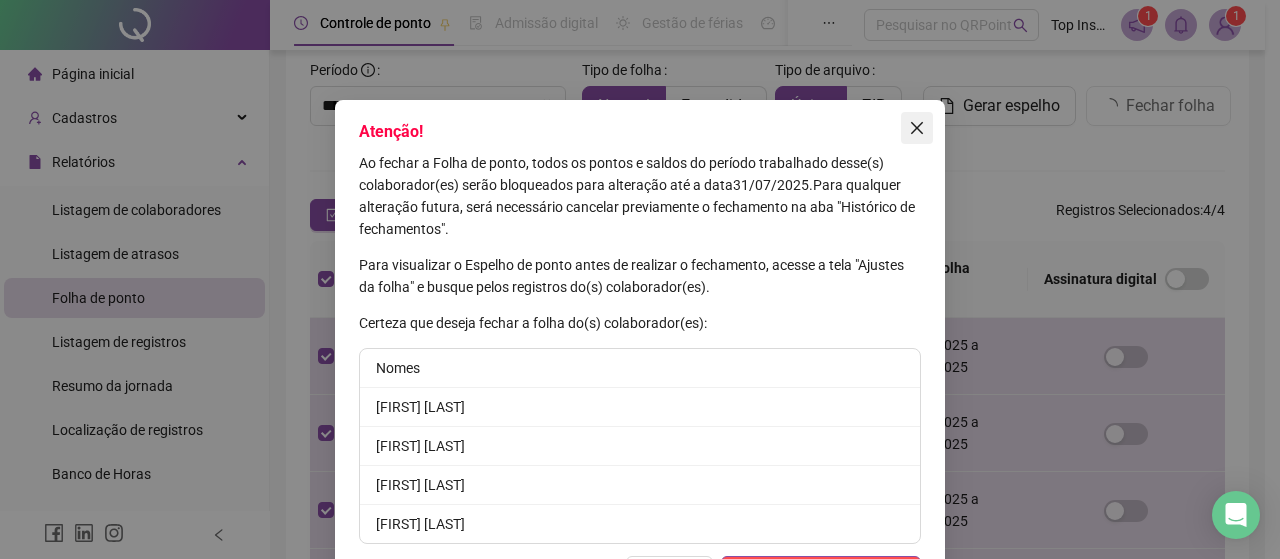 click 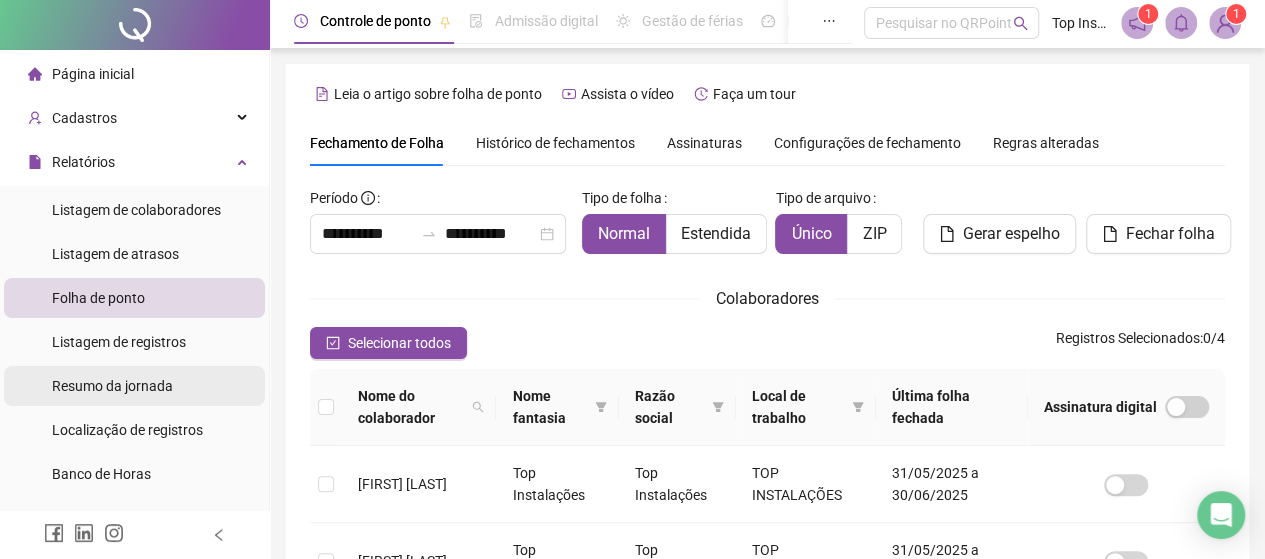 scroll, scrollTop: 0, scrollLeft: 0, axis: both 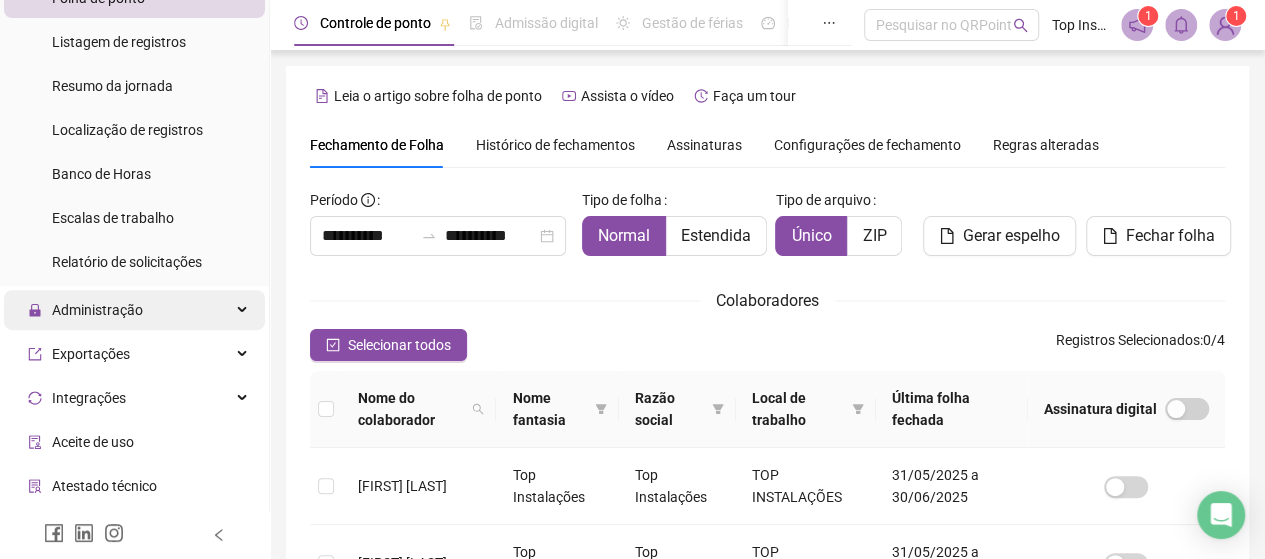 click on "Administração" at bounding box center (134, 310) 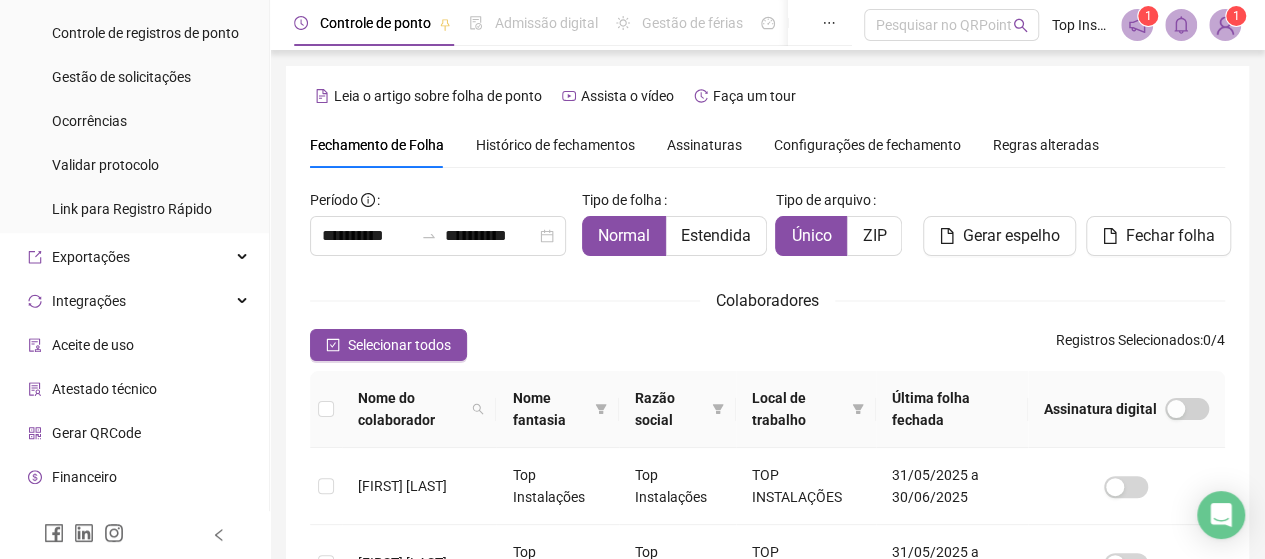 scroll, scrollTop: 786, scrollLeft: 0, axis: vertical 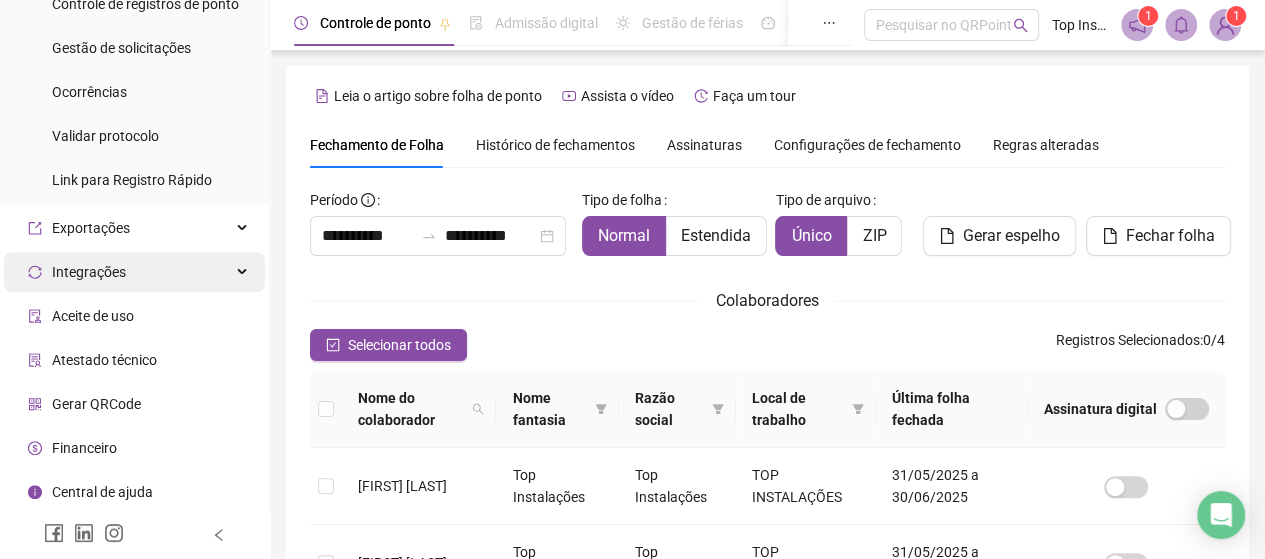 click on "Integrações" at bounding box center (134, 272) 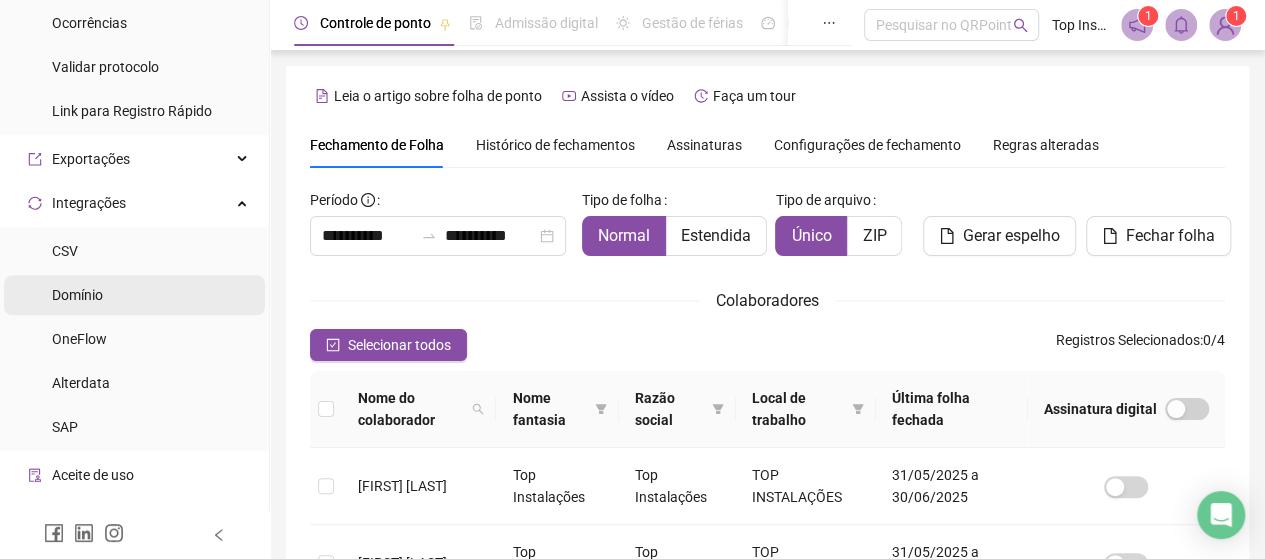 scroll, scrollTop: 886, scrollLeft: 0, axis: vertical 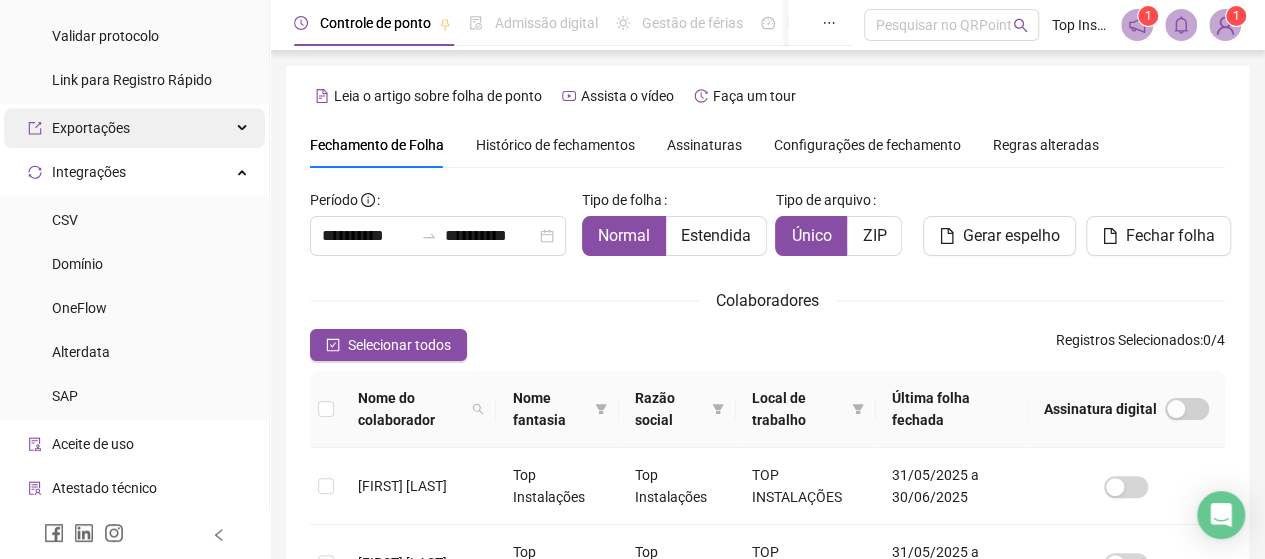 click on "Exportações" at bounding box center (134, 128) 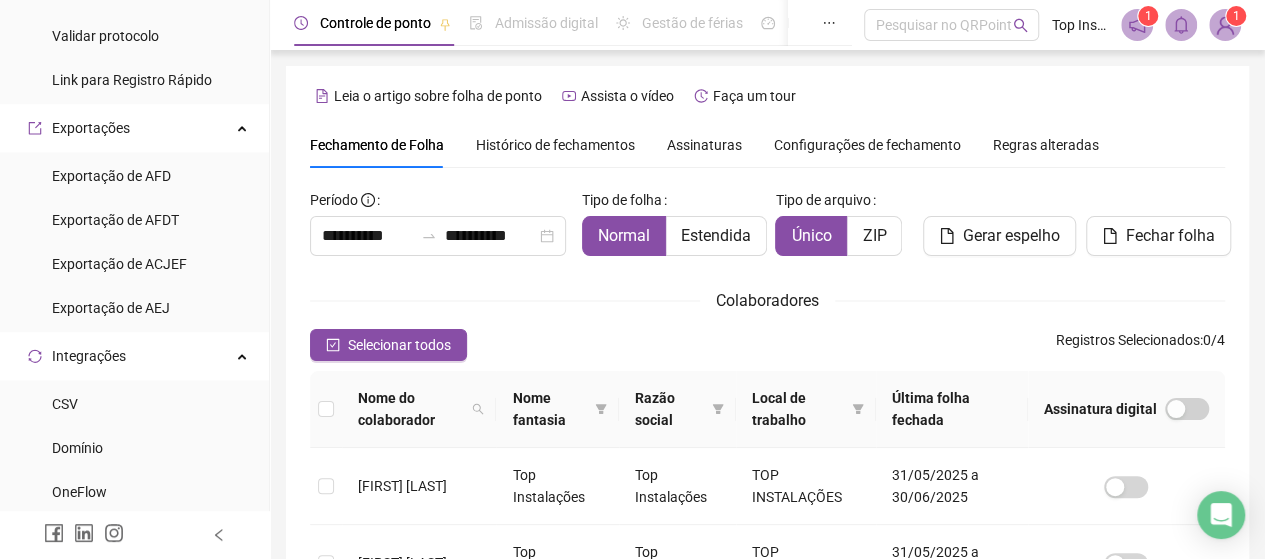 click on "Histórico de fechamentos" at bounding box center (555, 145) 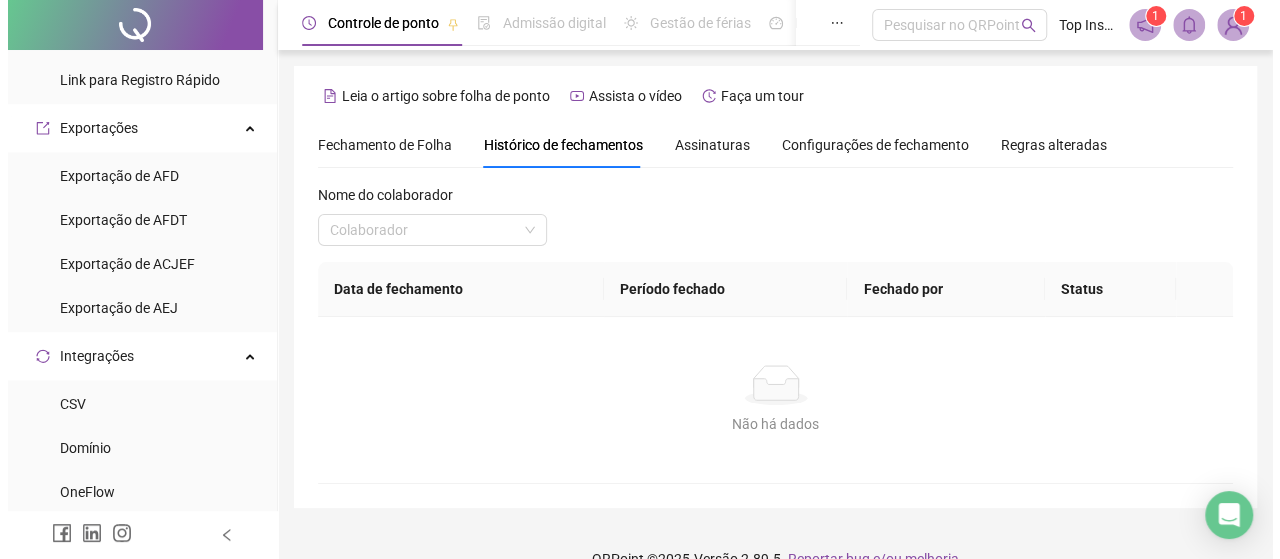 scroll, scrollTop: 34, scrollLeft: 0, axis: vertical 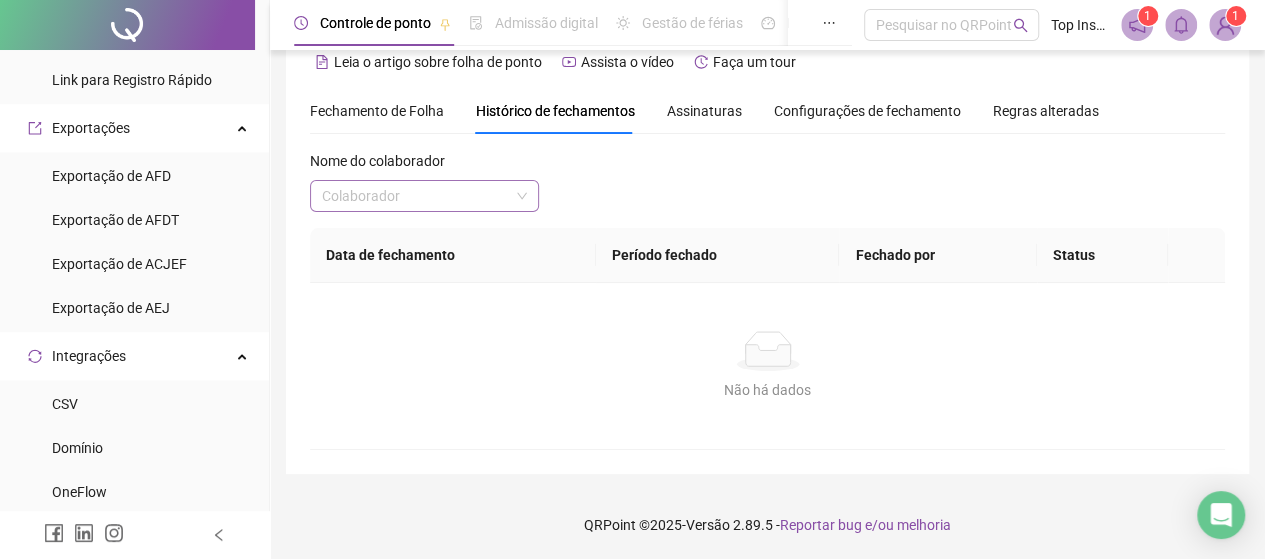 click at bounding box center (415, 196) 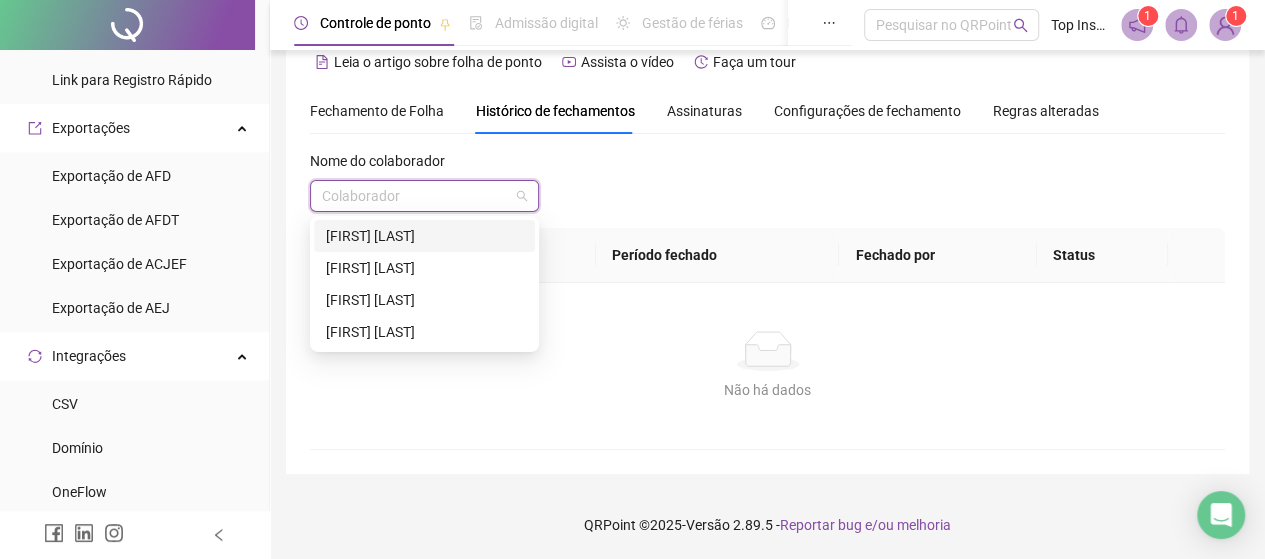 click on "[FIRST] [LAST]" at bounding box center (424, 236) 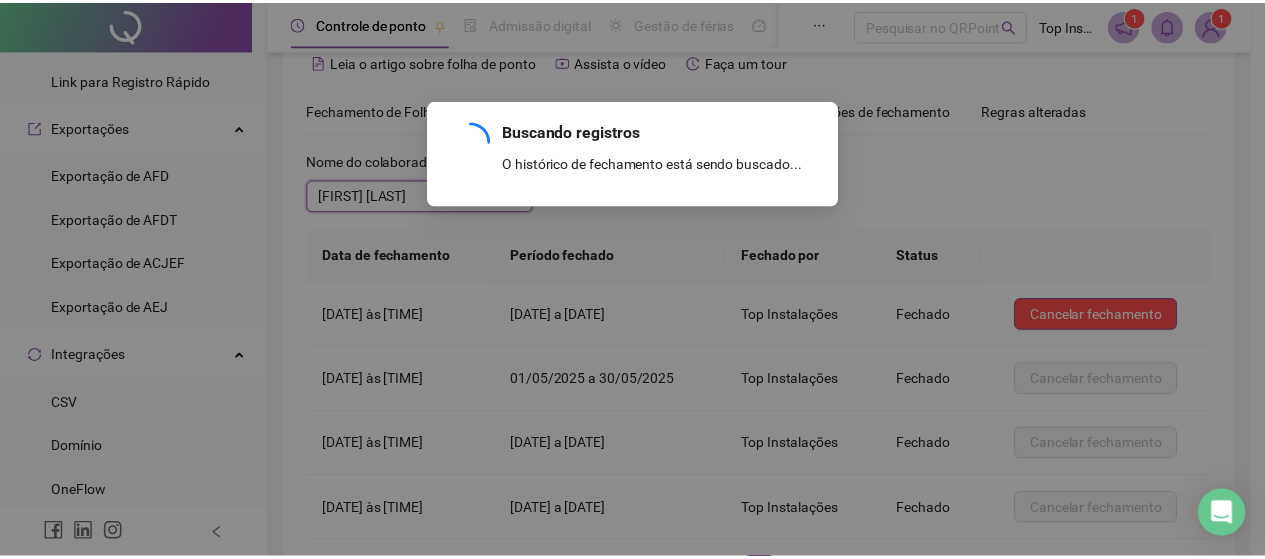 scroll, scrollTop: 190, scrollLeft: 0, axis: vertical 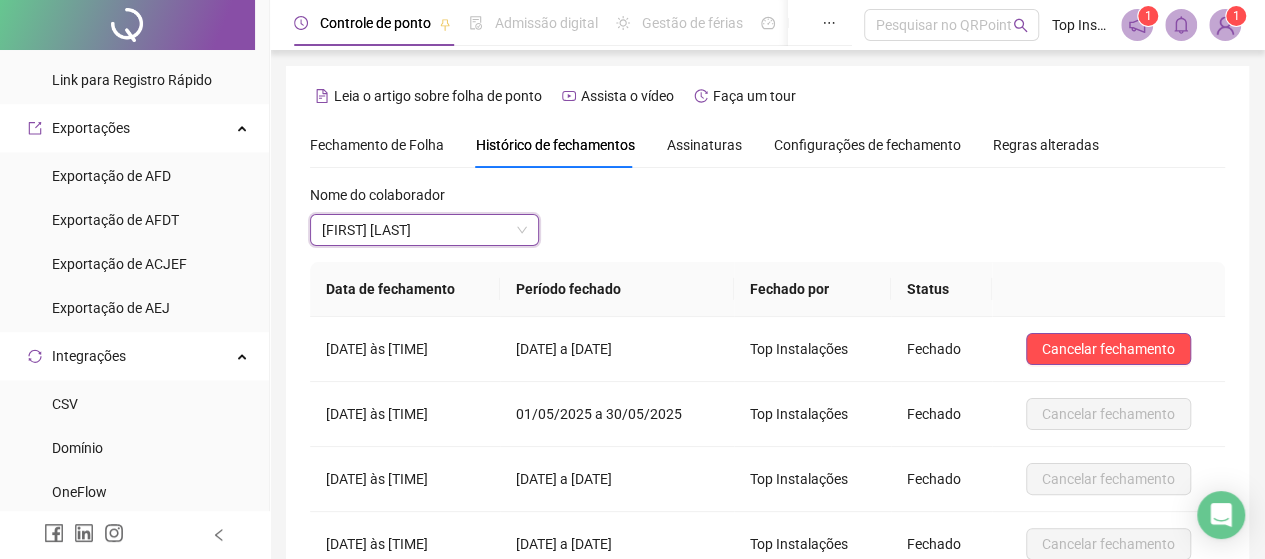 click on "Assinaturas" at bounding box center [704, 145] 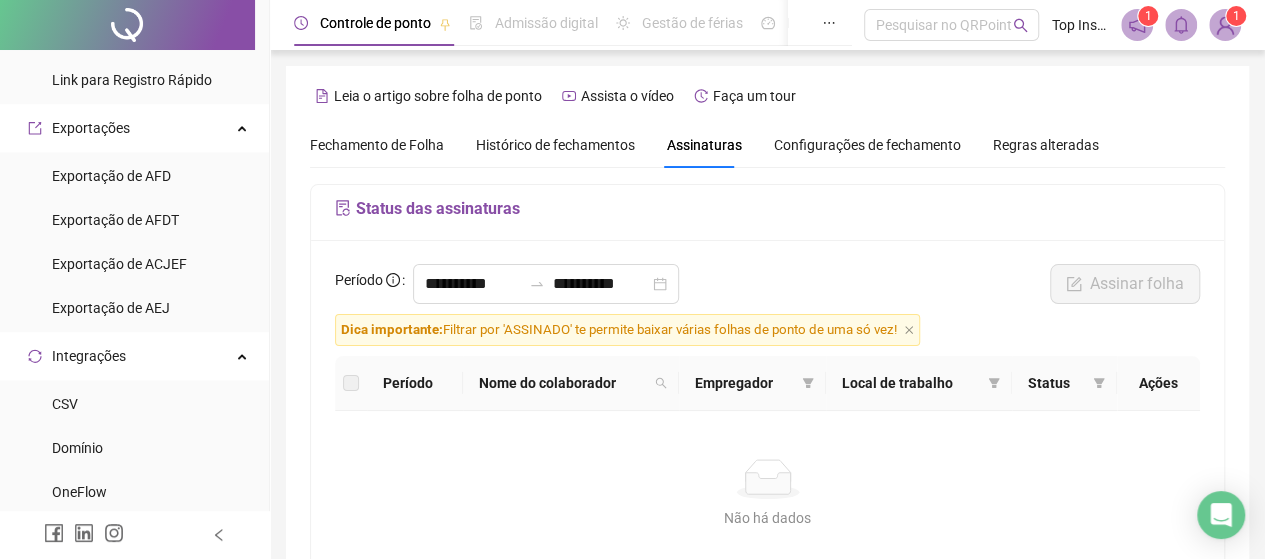 click on "Configurações de fechamento" at bounding box center (867, 145) 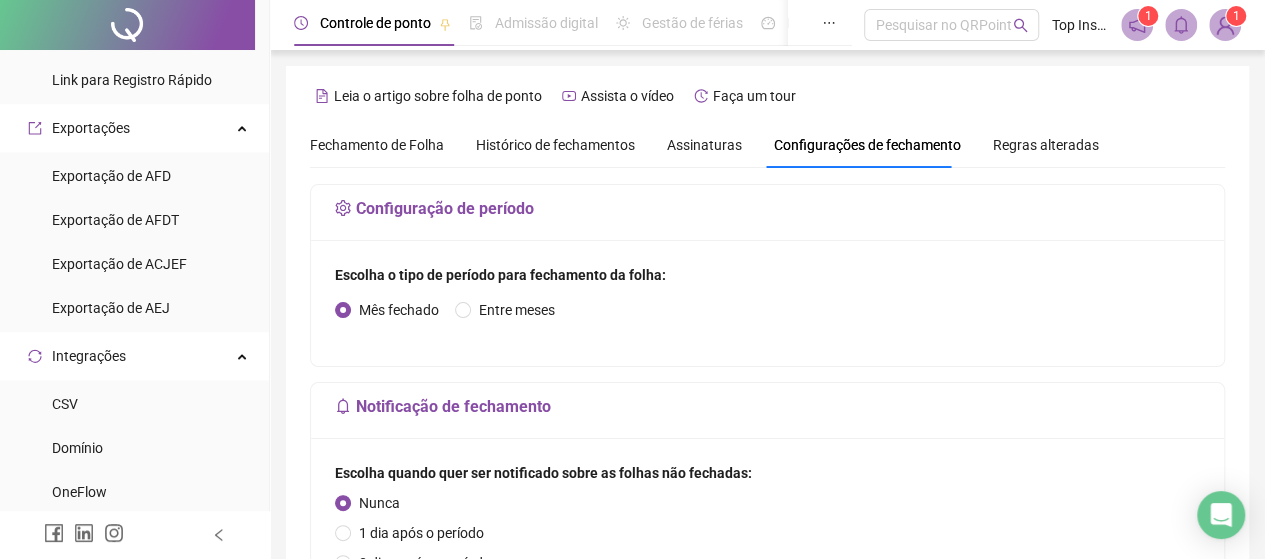 click on "Regras alteradas" at bounding box center [1046, 145] 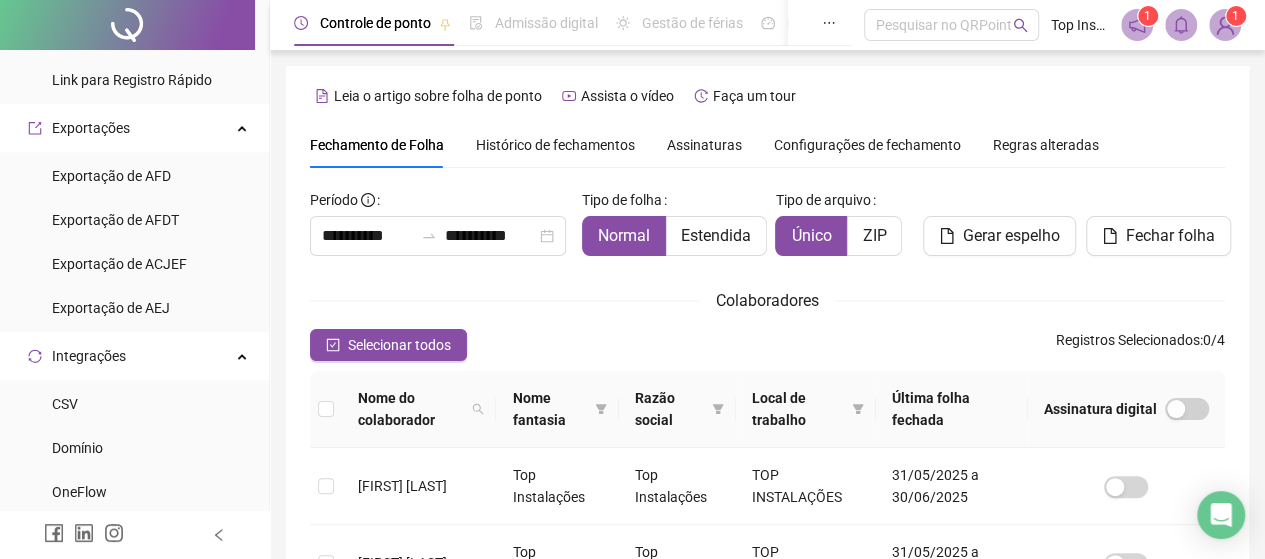 scroll, scrollTop: 130, scrollLeft: 0, axis: vertical 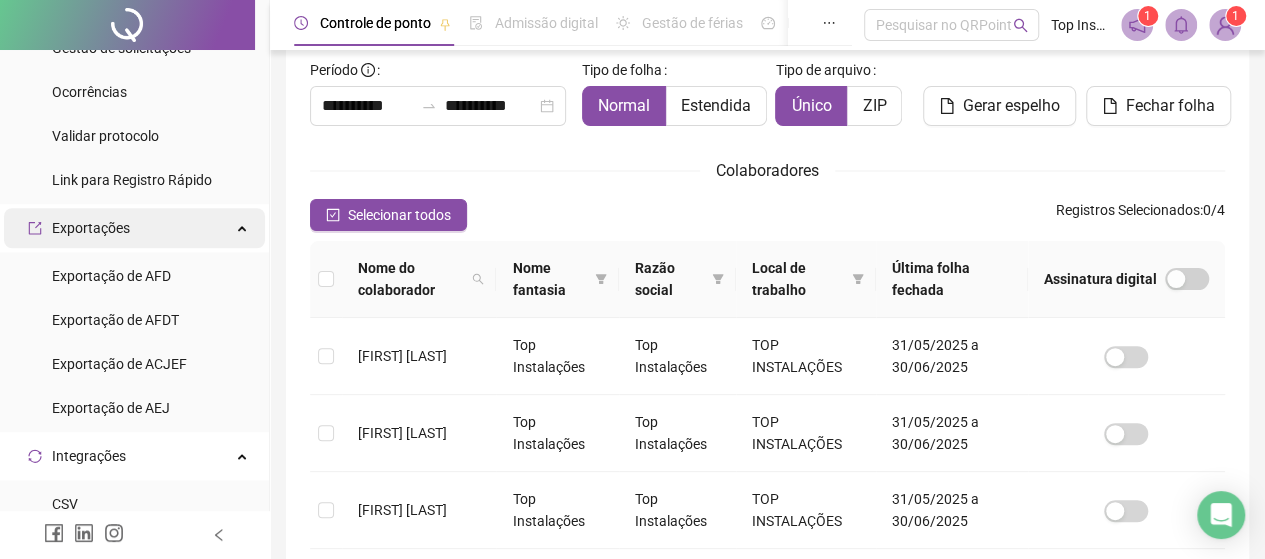 click at bounding box center (244, 226) 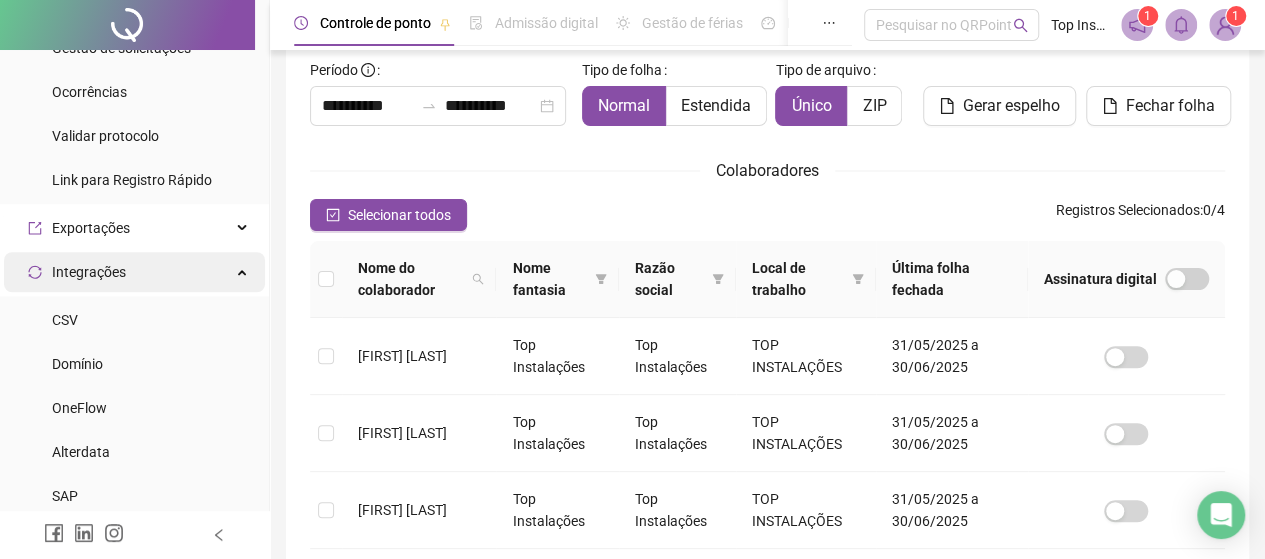 click on "Integrações" at bounding box center [134, 272] 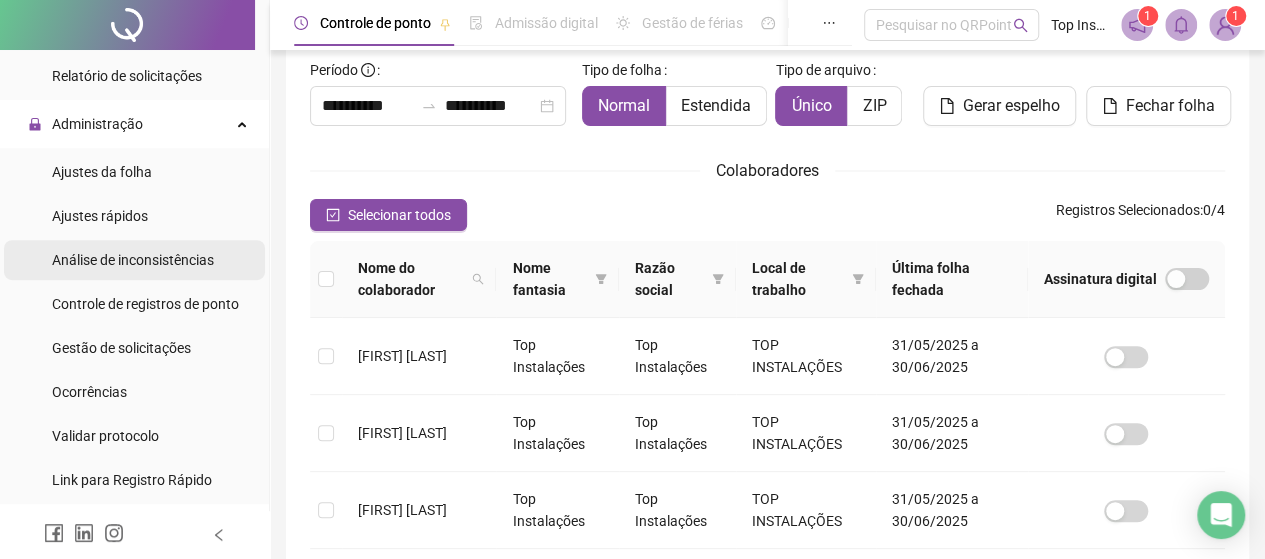 scroll, scrollTop: 386, scrollLeft: 0, axis: vertical 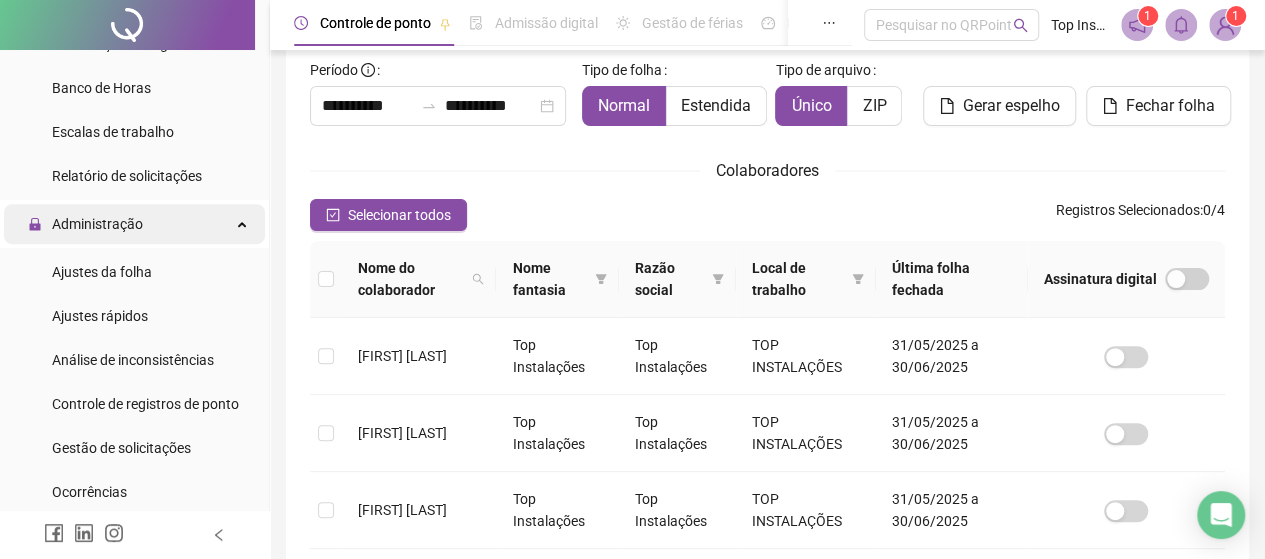 click on "Administração" at bounding box center [134, 224] 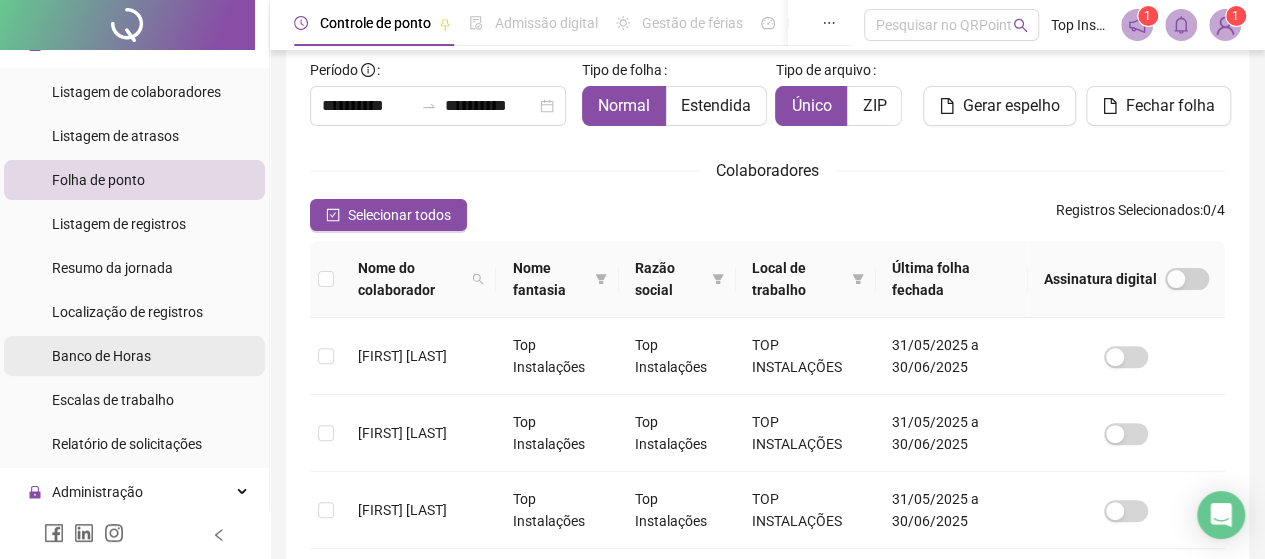 scroll, scrollTop: 86, scrollLeft: 0, axis: vertical 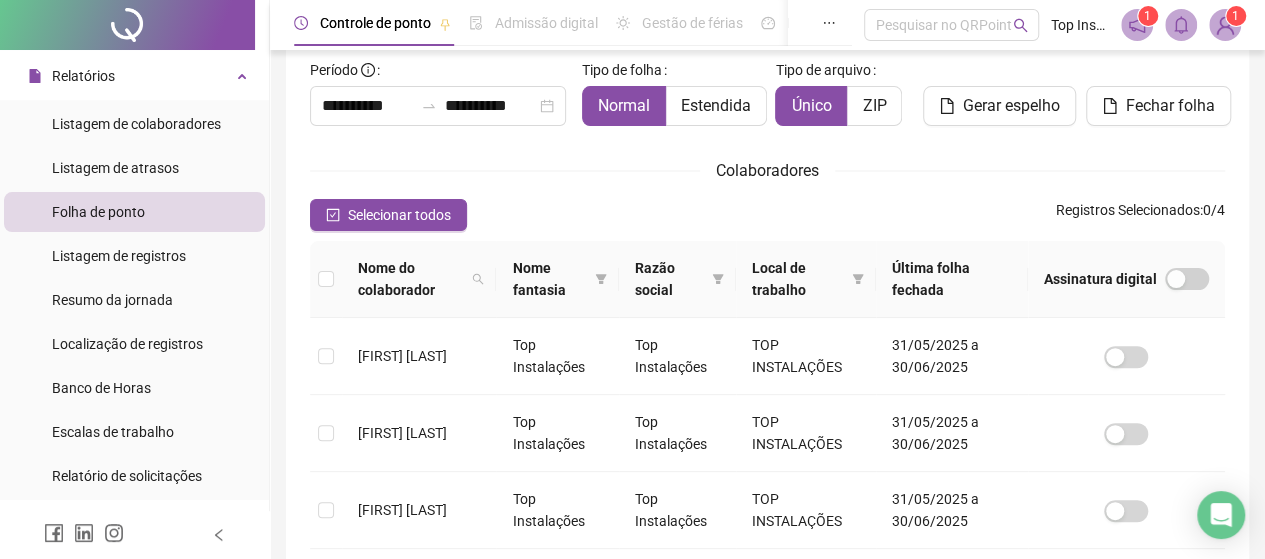 click on "Folha de ponto" at bounding box center [98, 212] 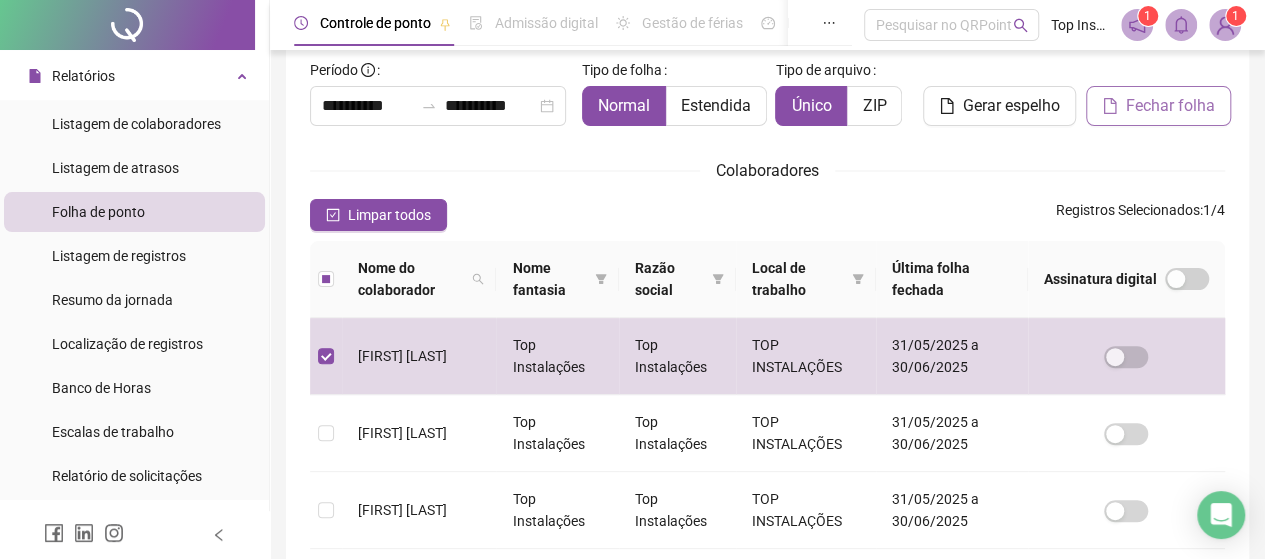 click on "Fechar folha" at bounding box center (1170, 106) 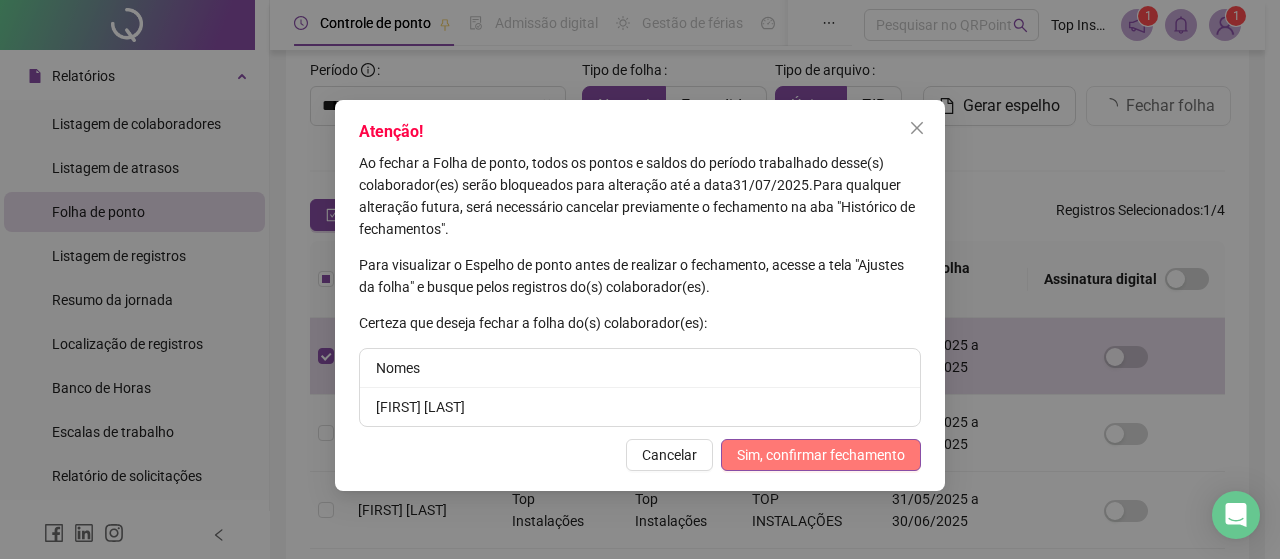 click on "Sim, confirmar fechamento" at bounding box center [821, 455] 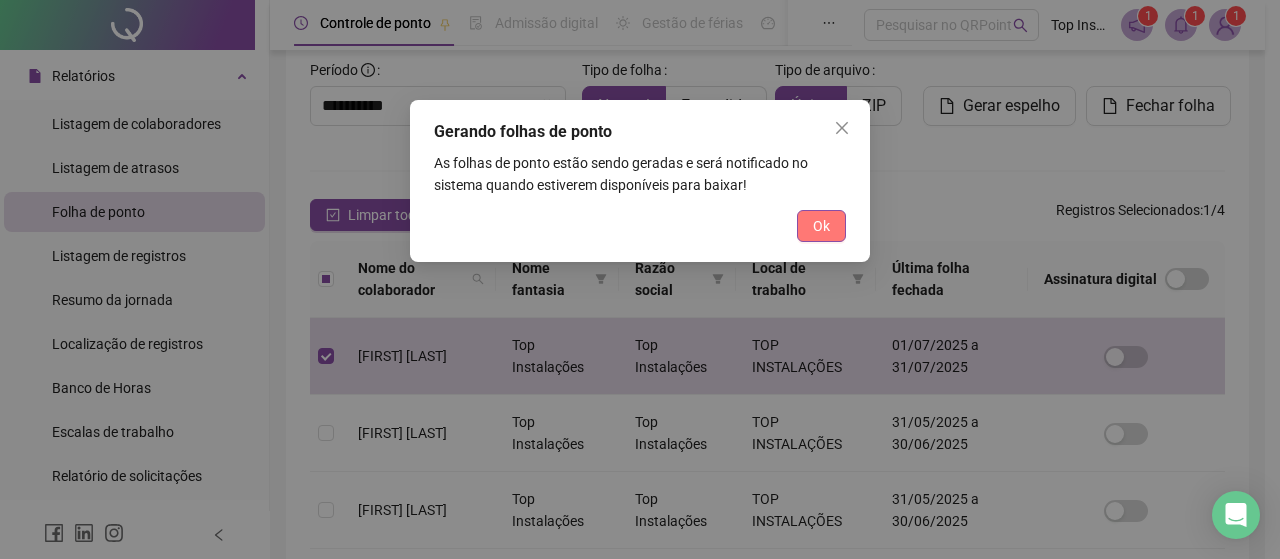 click on "Ok" at bounding box center (821, 226) 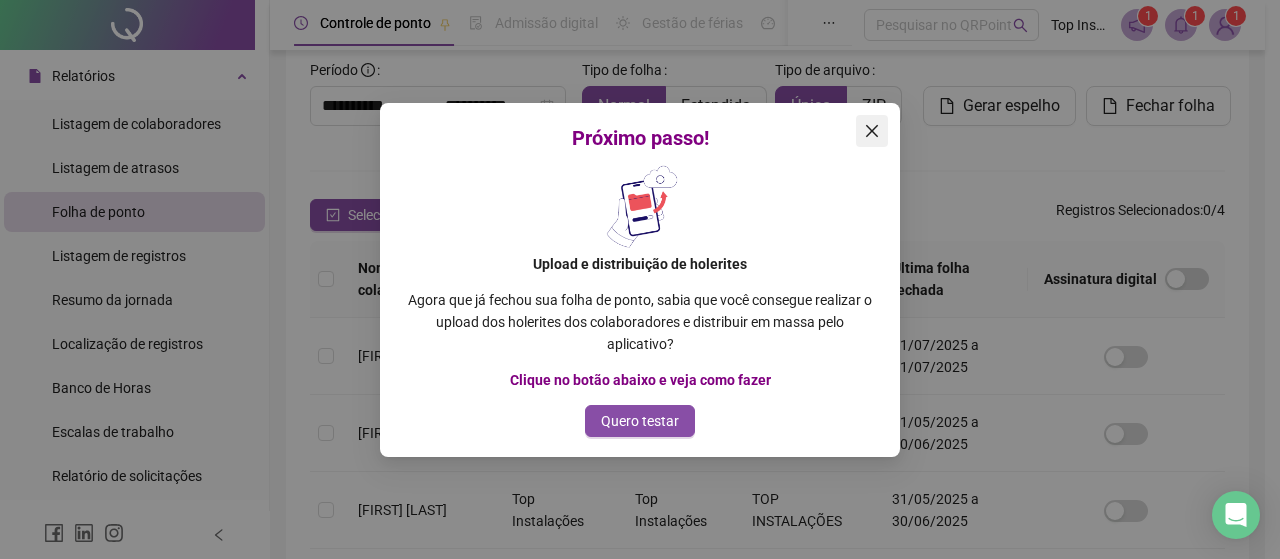 click 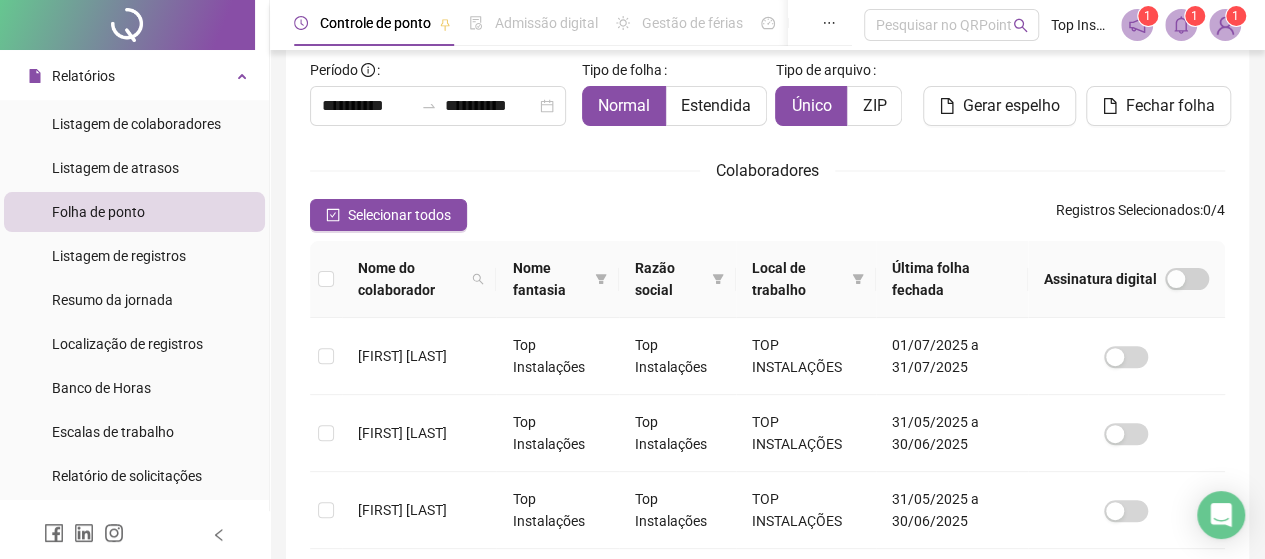 click on "Fechar folha" at bounding box center [1155, 98] 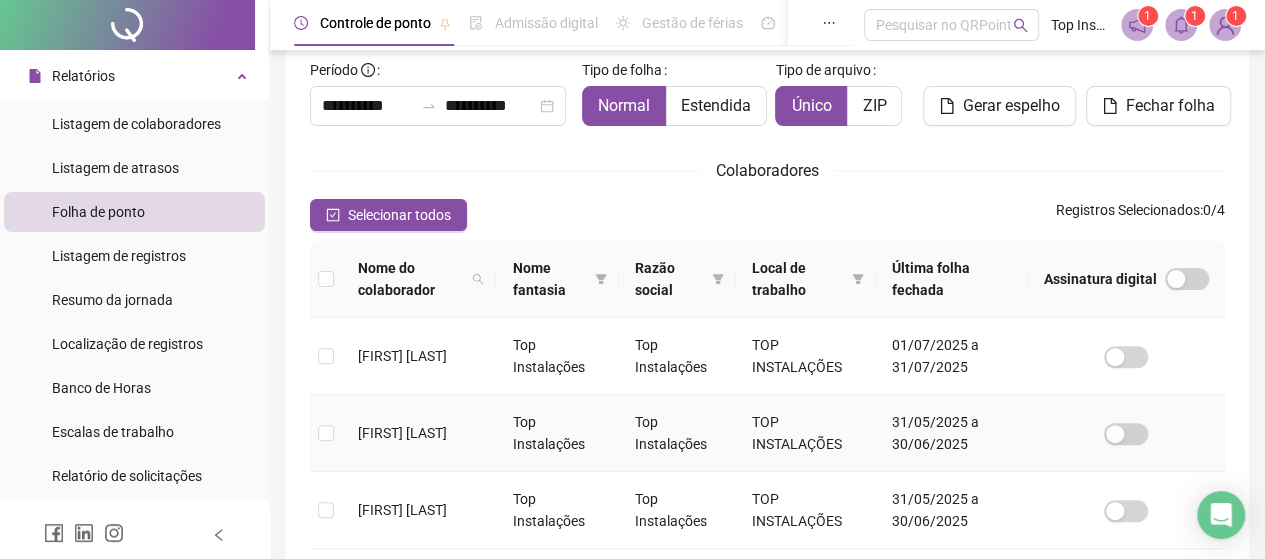 scroll, scrollTop: 0, scrollLeft: 0, axis: both 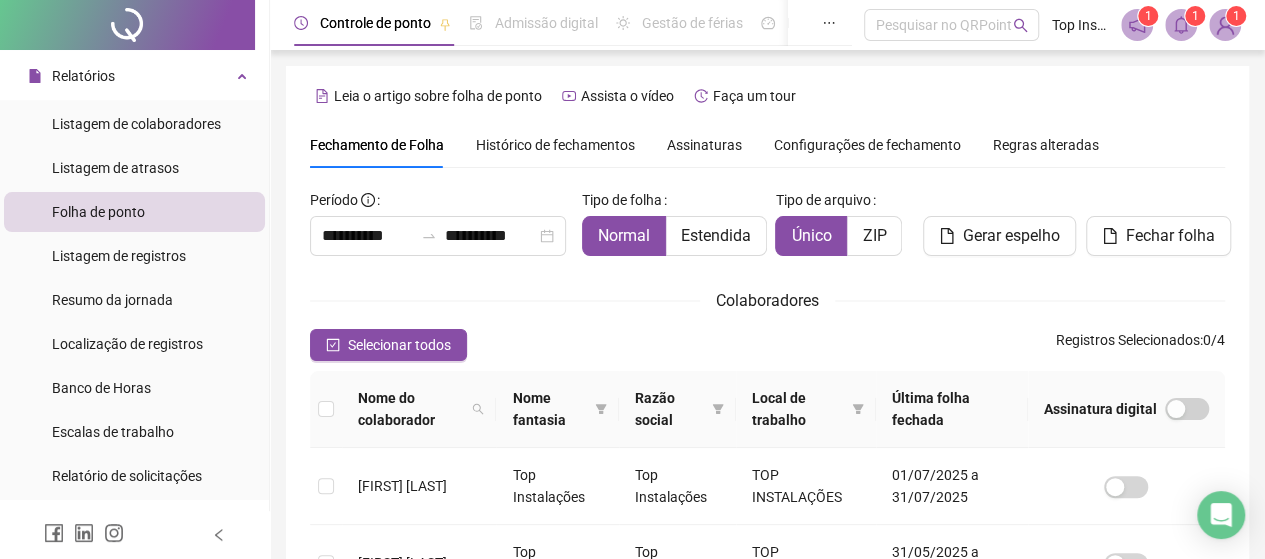 click 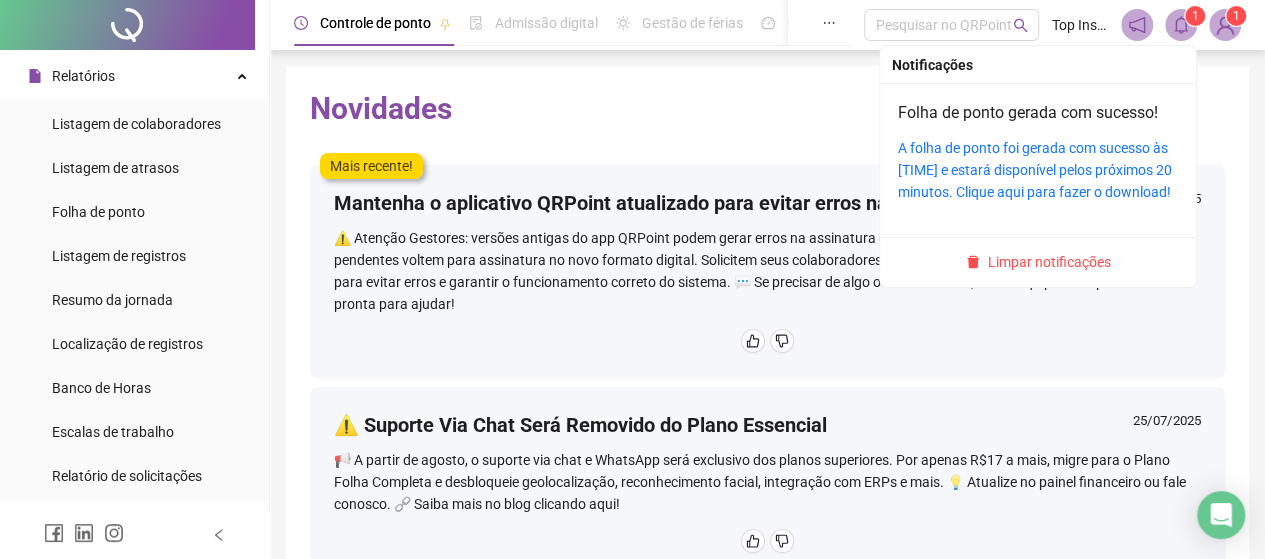 click 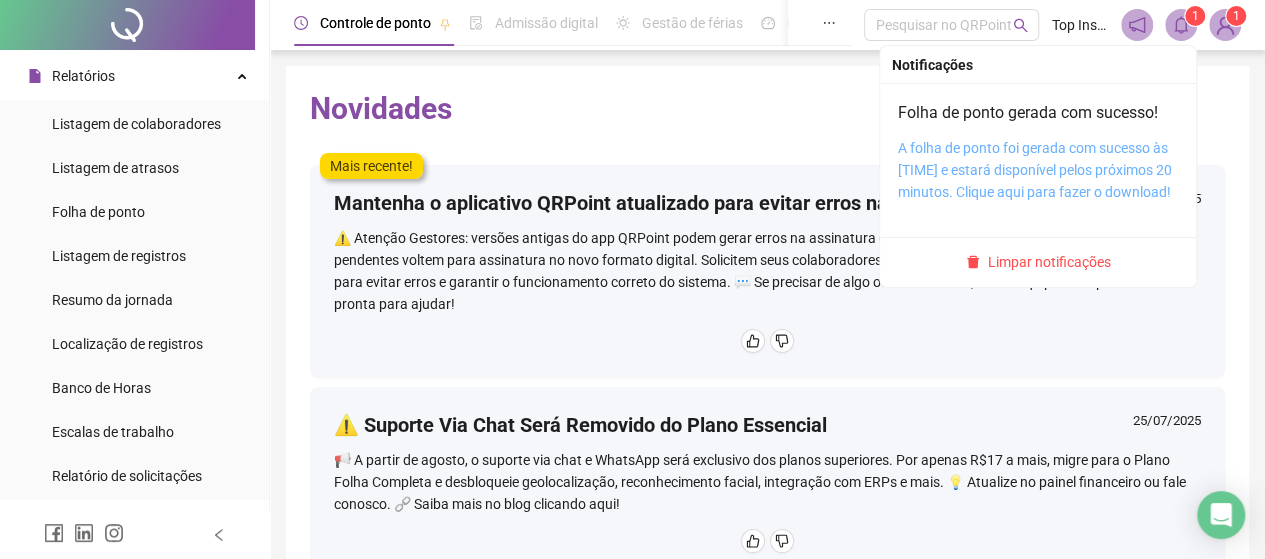 click on "A folha de ponto foi gerada com sucesso às [TIME] e estará disponível pelos próximos 20 minutos.
Clique aqui para fazer o download!" at bounding box center [1035, 170] 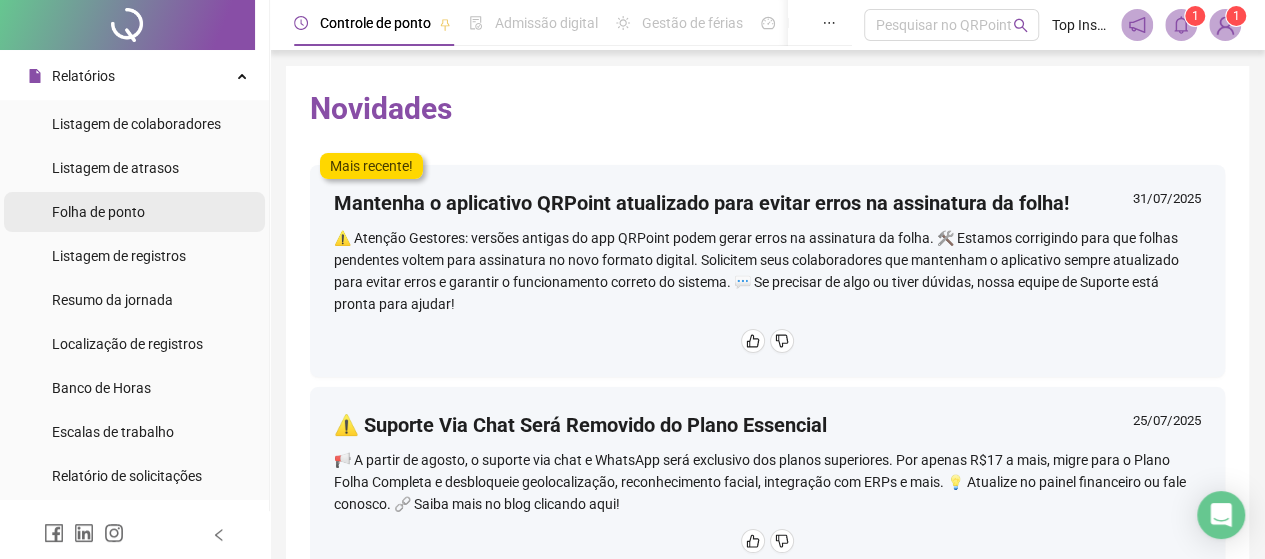 click on "Folha de ponto" at bounding box center [134, 212] 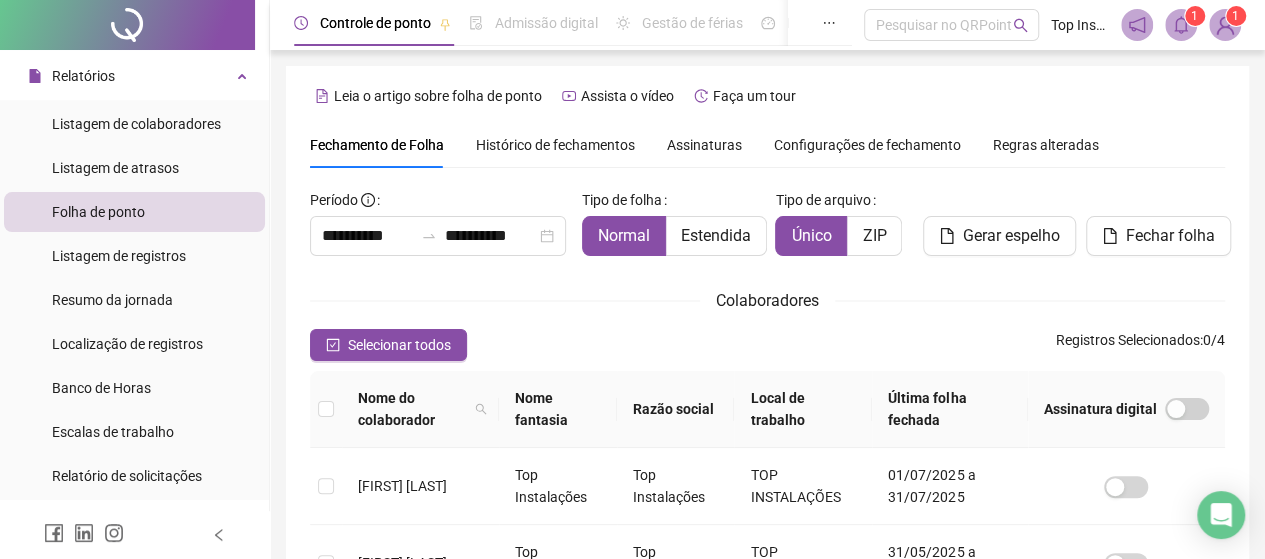 scroll, scrollTop: 130, scrollLeft: 0, axis: vertical 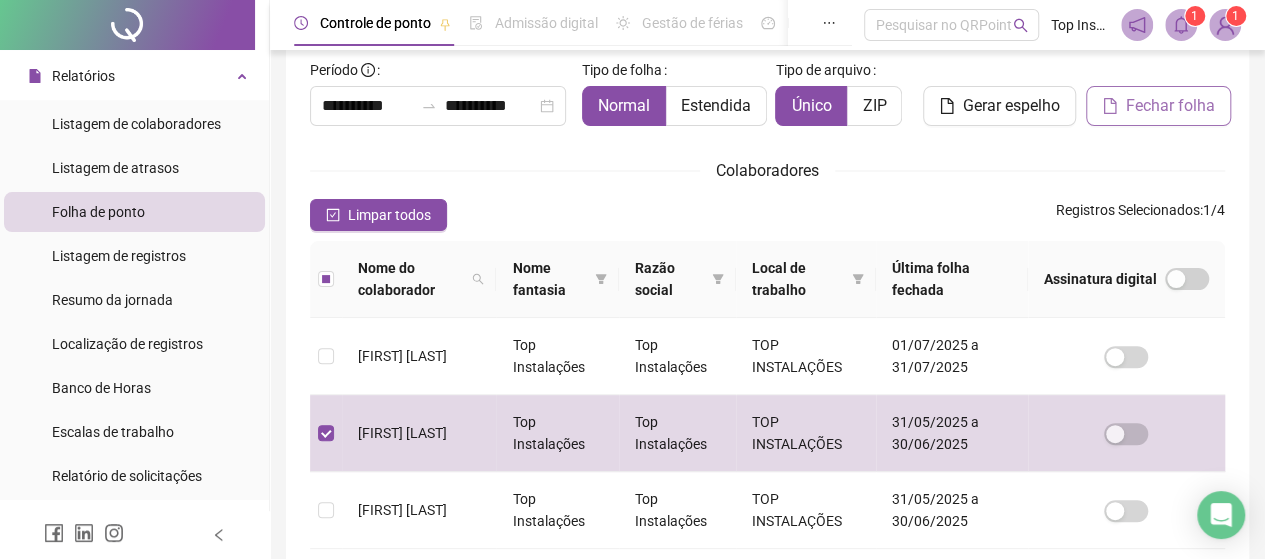 click on "Fechar folha" at bounding box center (1170, 106) 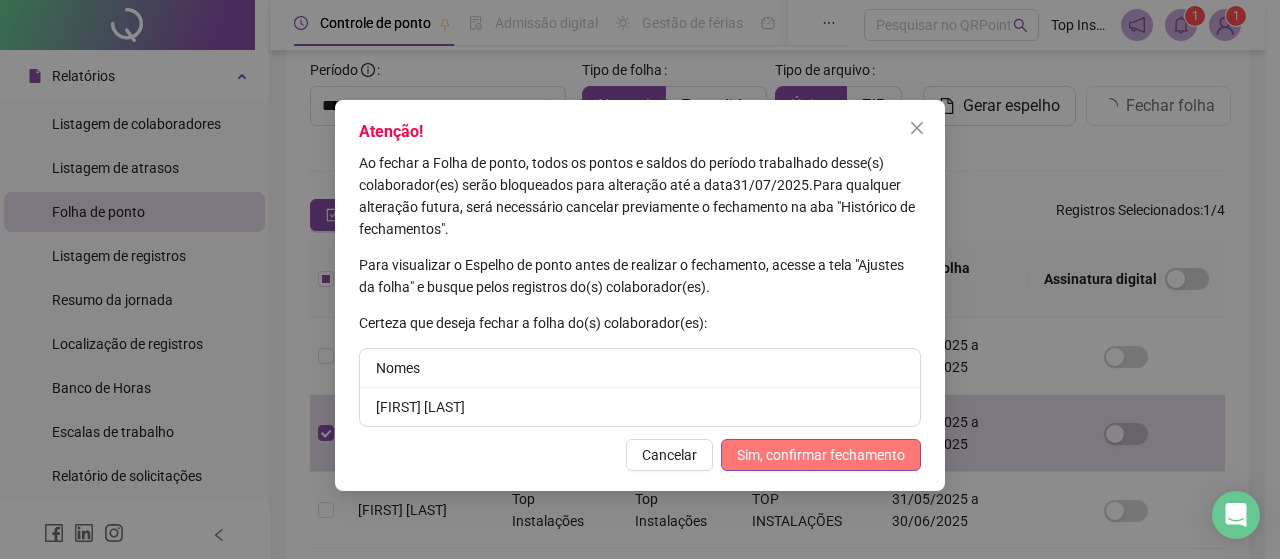 click on "Sim, confirmar fechamento" at bounding box center (821, 455) 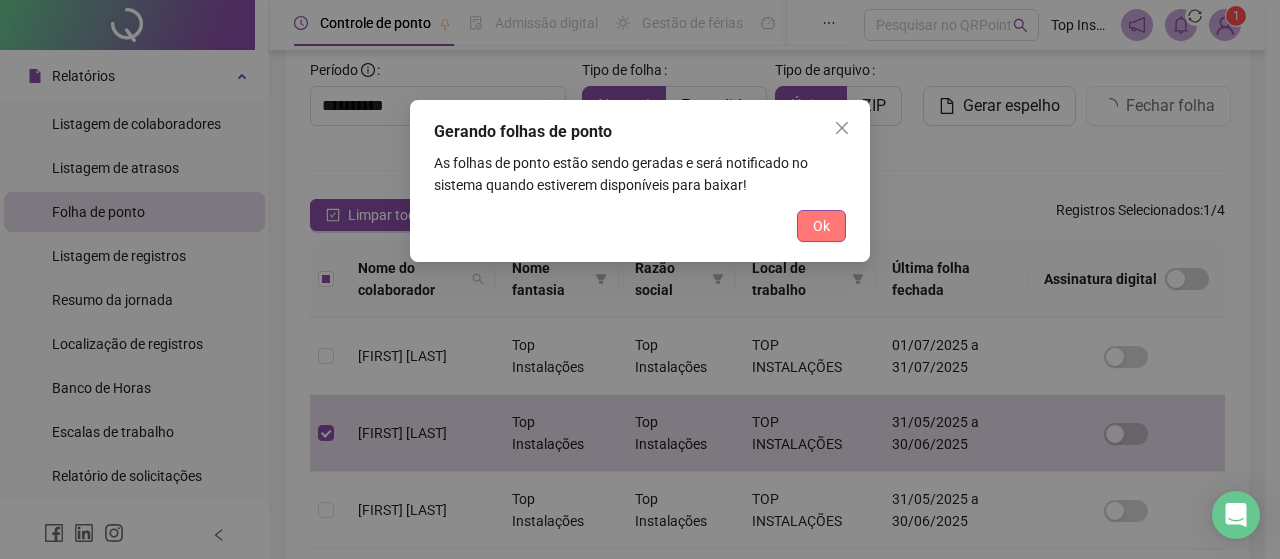click on "Ok" at bounding box center [821, 226] 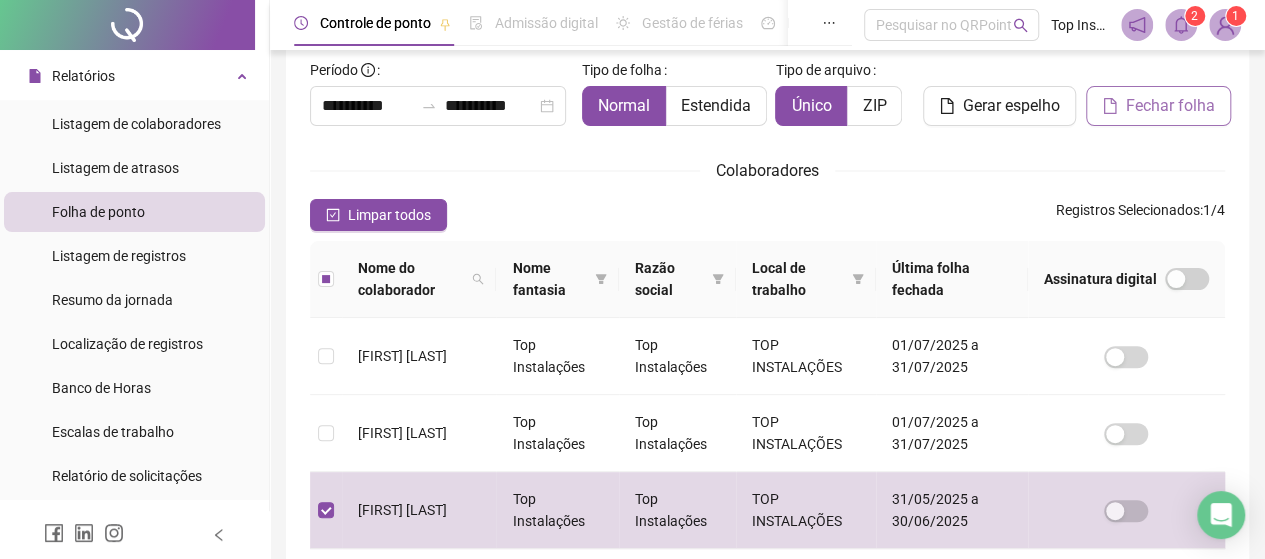 click on "Fechar folha" at bounding box center (1170, 106) 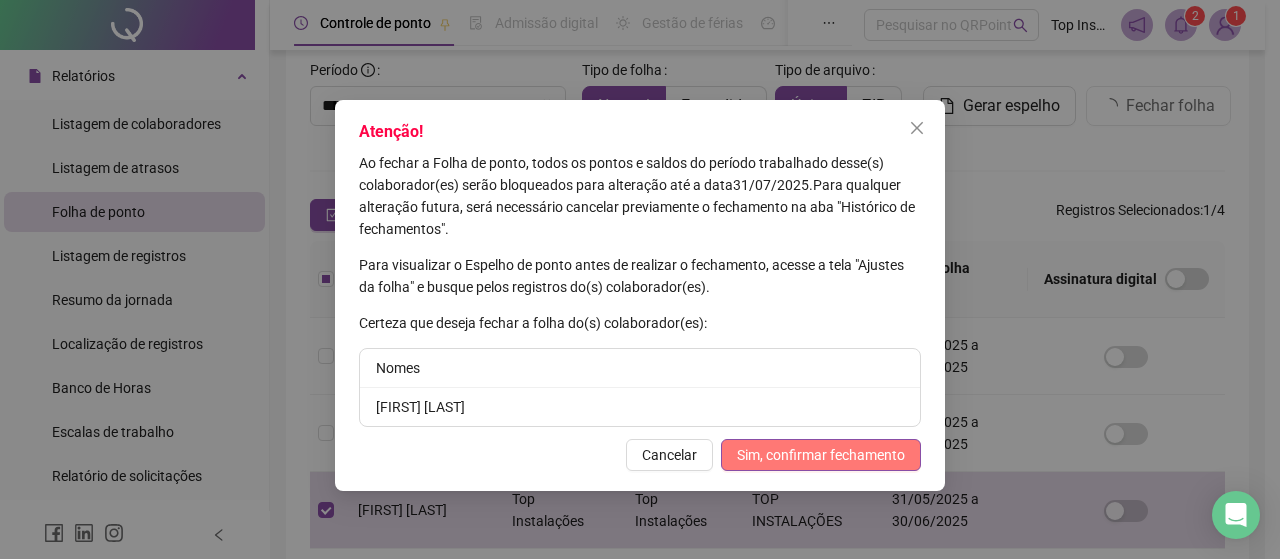 click on "Sim, confirmar fechamento" at bounding box center (821, 455) 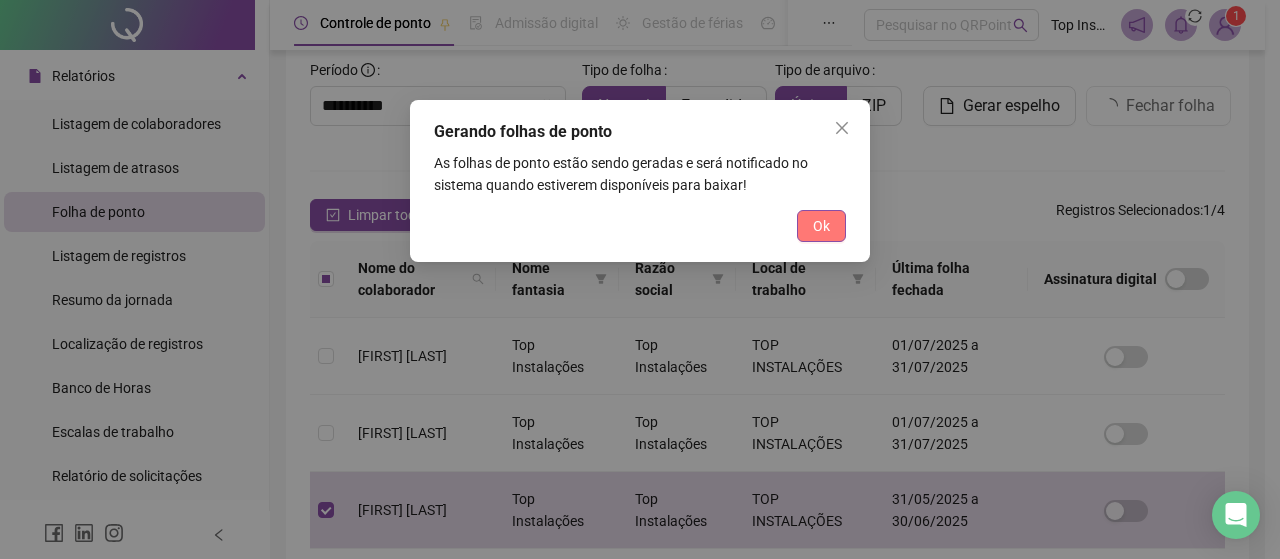 click on "Ok" at bounding box center (821, 226) 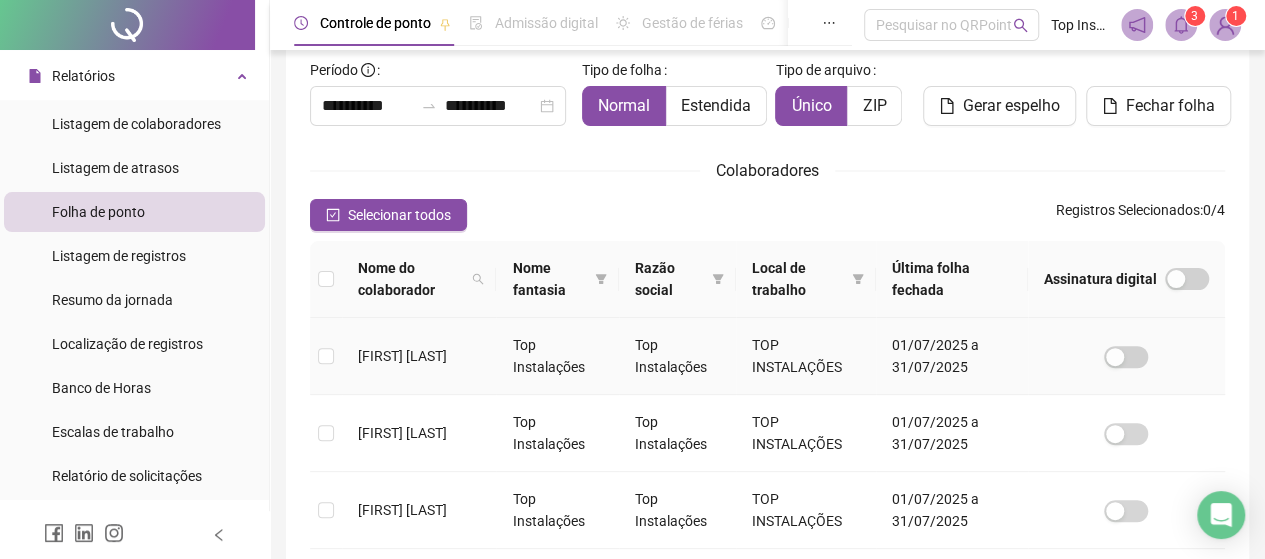 scroll, scrollTop: 230, scrollLeft: 0, axis: vertical 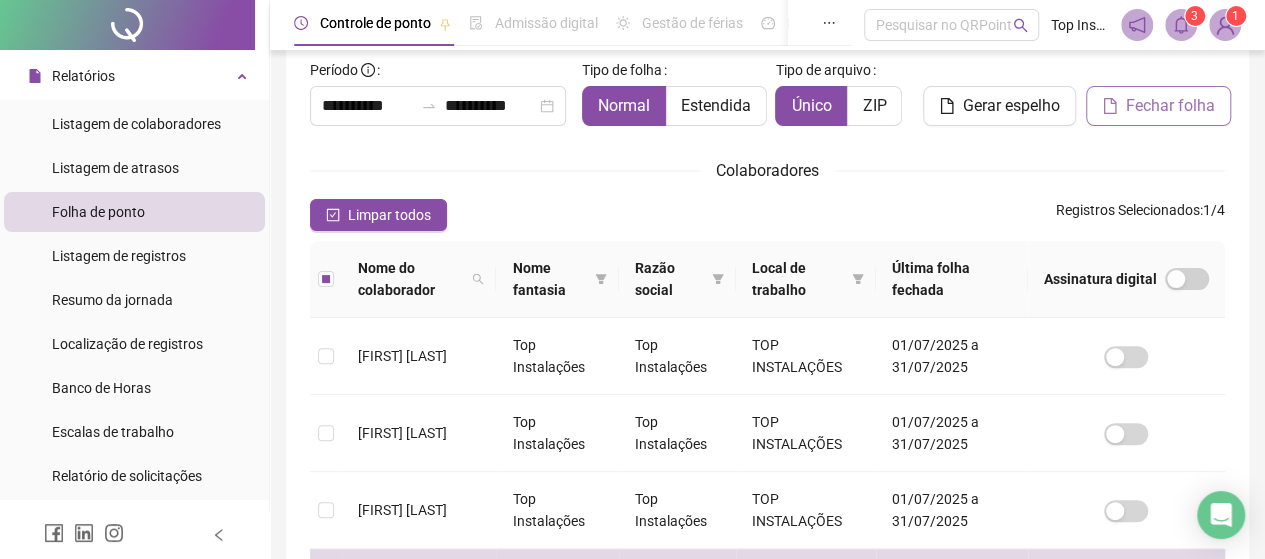 click on "Fechar folha" at bounding box center (1170, 106) 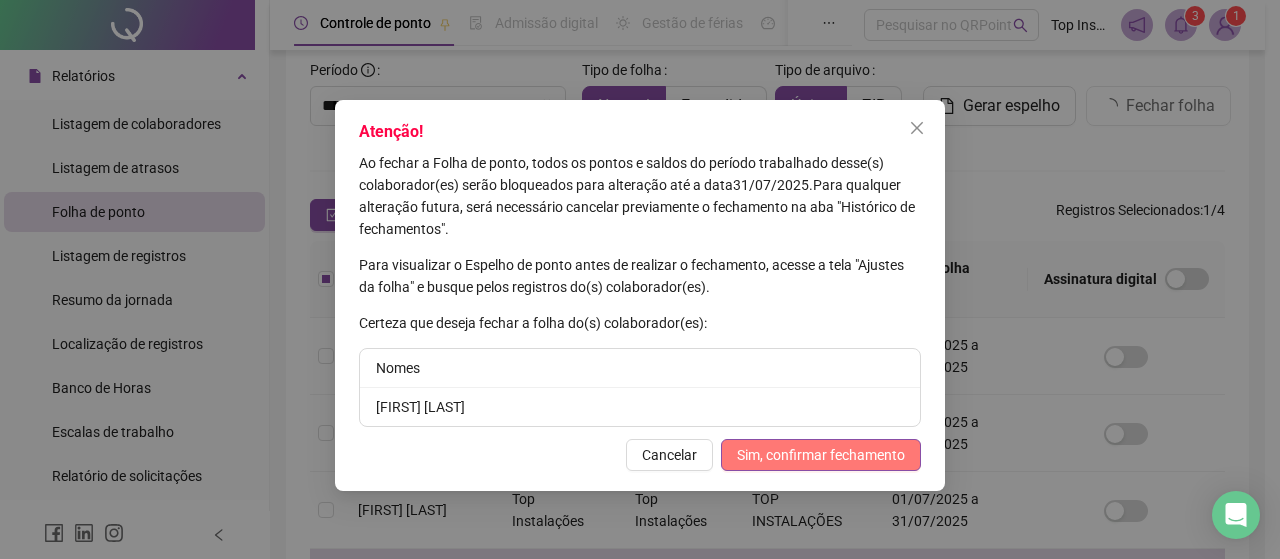 click on "Sim, confirmar fechamento" at bounding box center (821, 455) 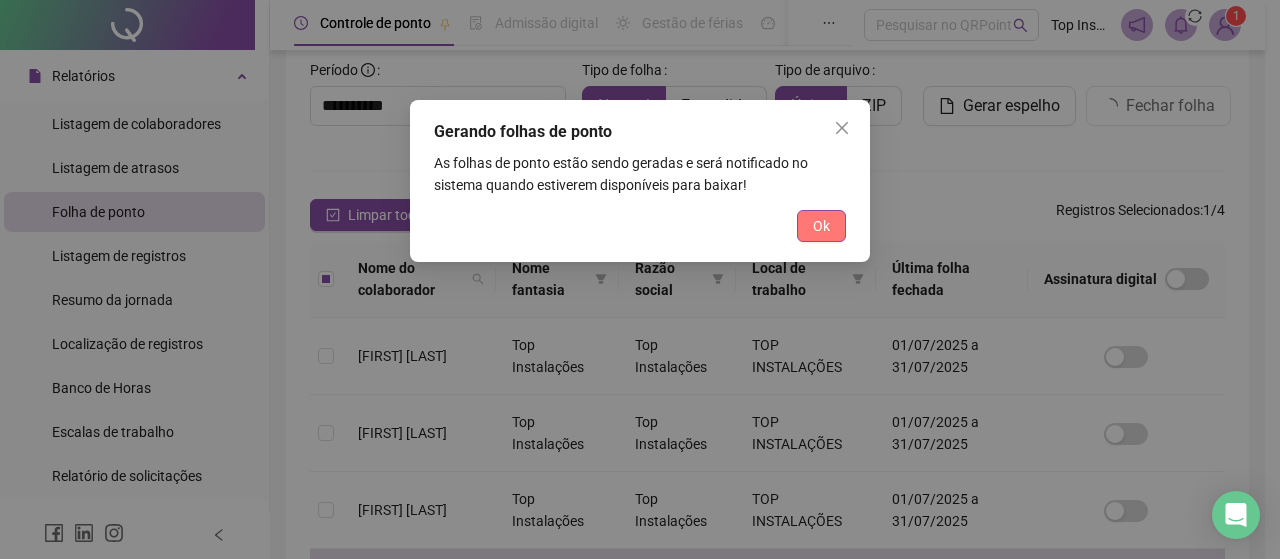 click on "Ok" at bounding box center (821, 226) 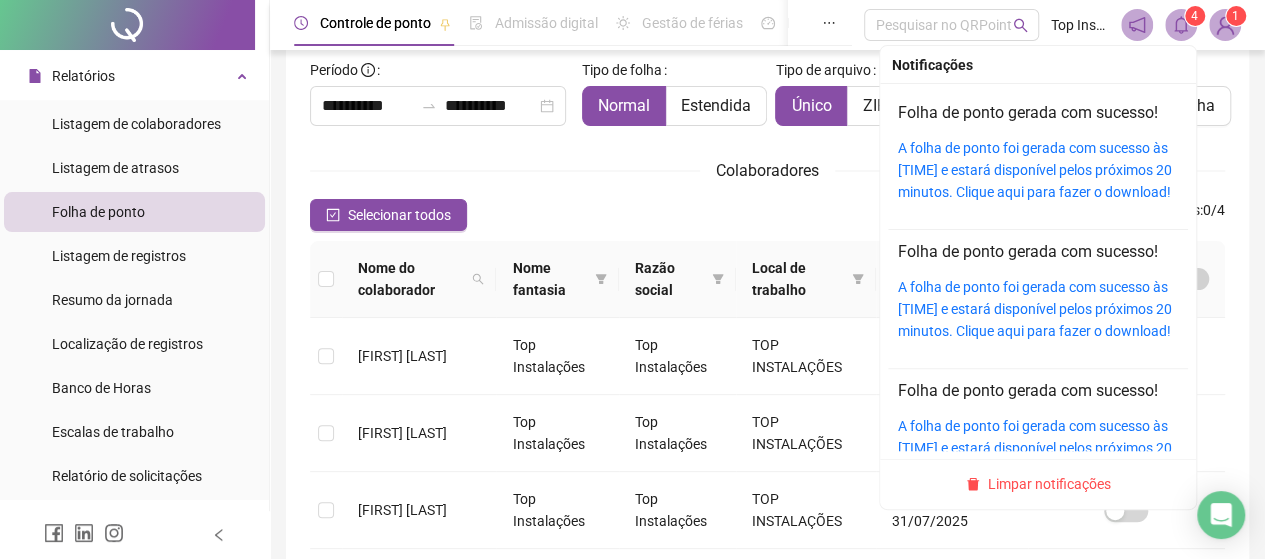 click 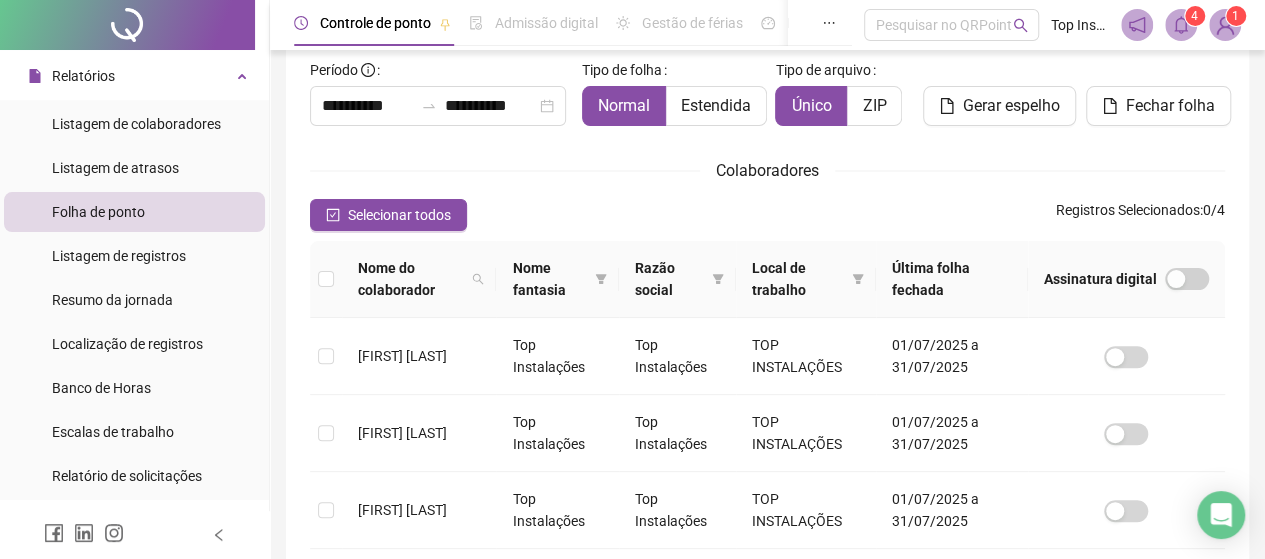 click on "1" at bounding box center [1236, 16] 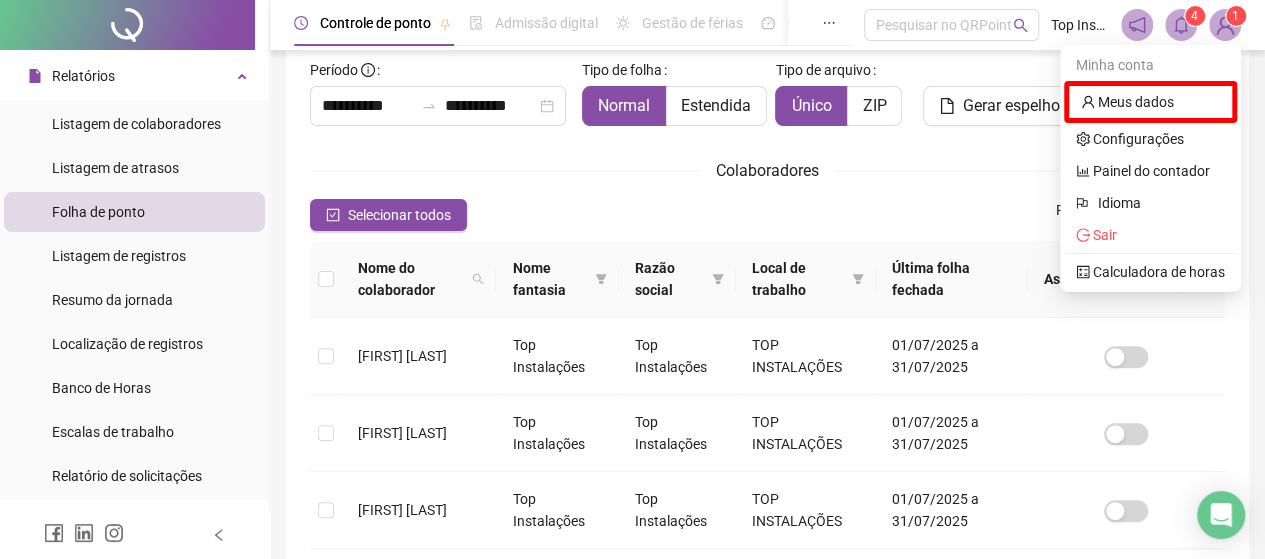 click on "1" at bounding box center [1236, 16] 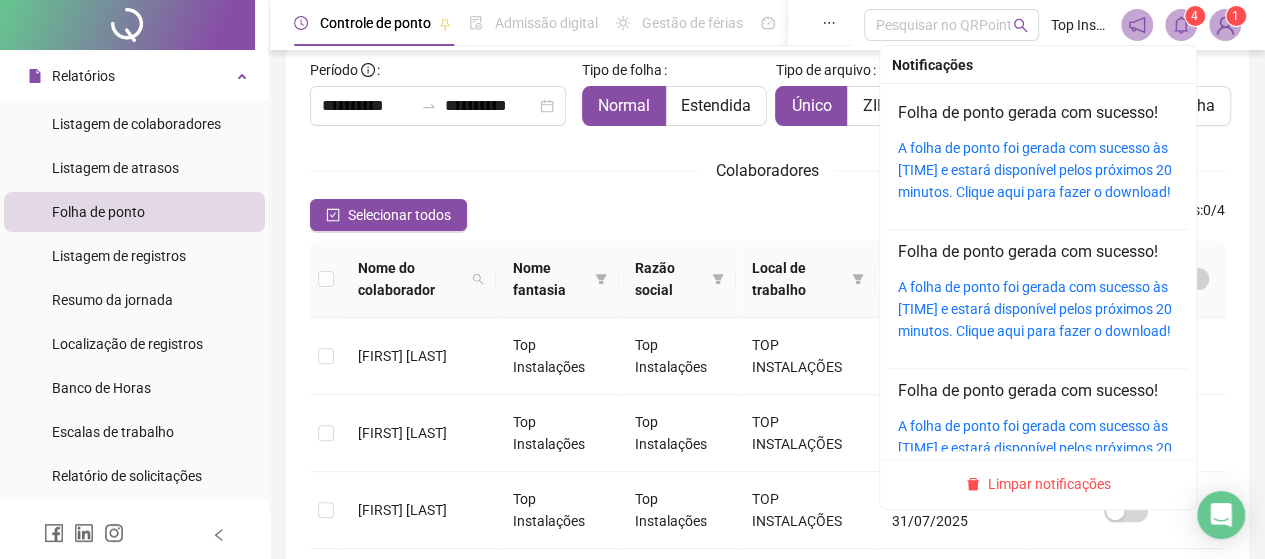 click 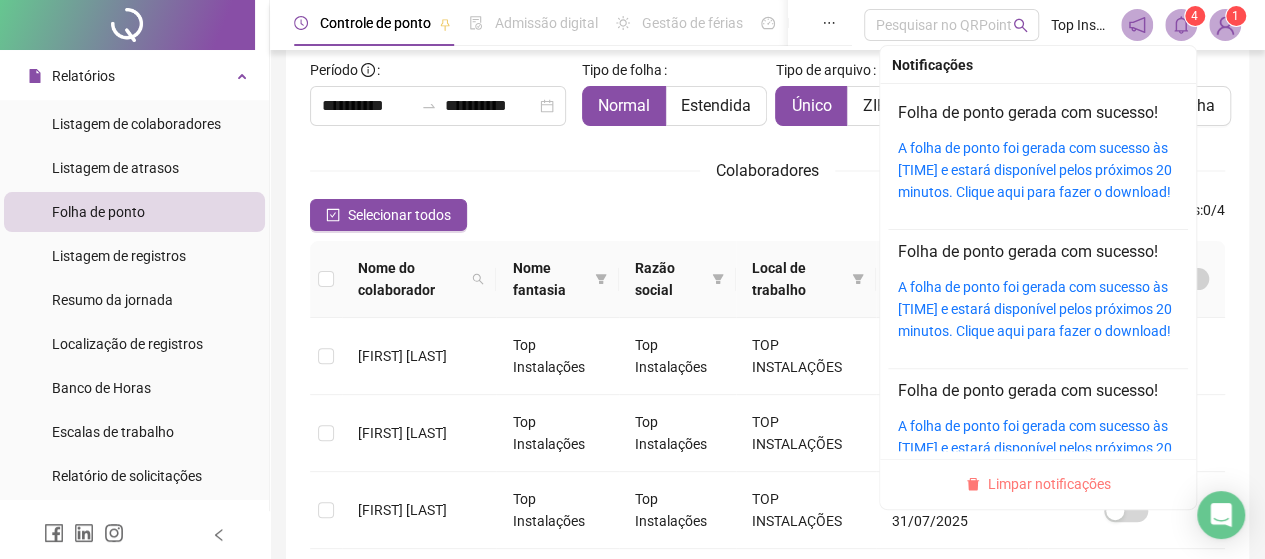 click on "Limpar notificações" at bounding box center [1049, 484] 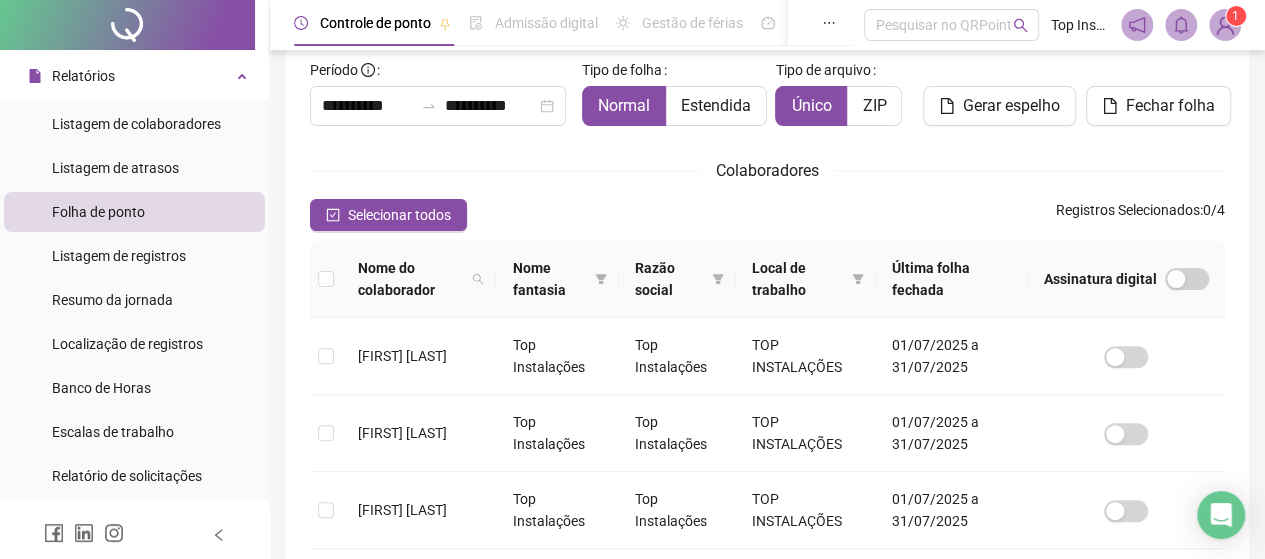 click on "Selecionar todos Registros Selecionados :  0 / 4" at bounding box center (767, 215) 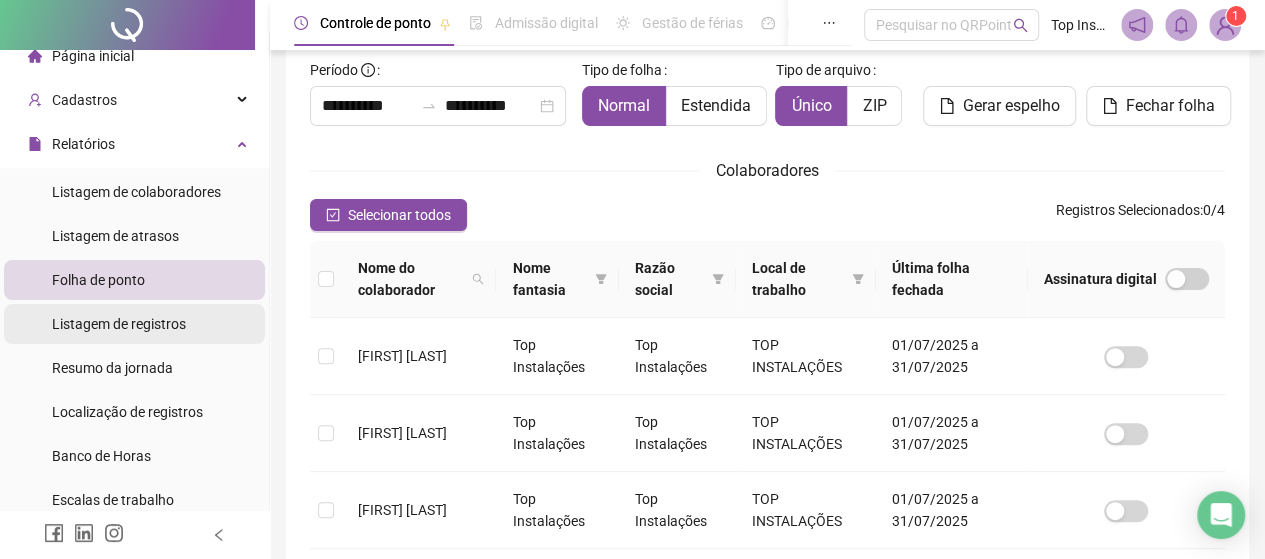 scroll, scrollTop: 0, scrollLeft: 0, axis: both 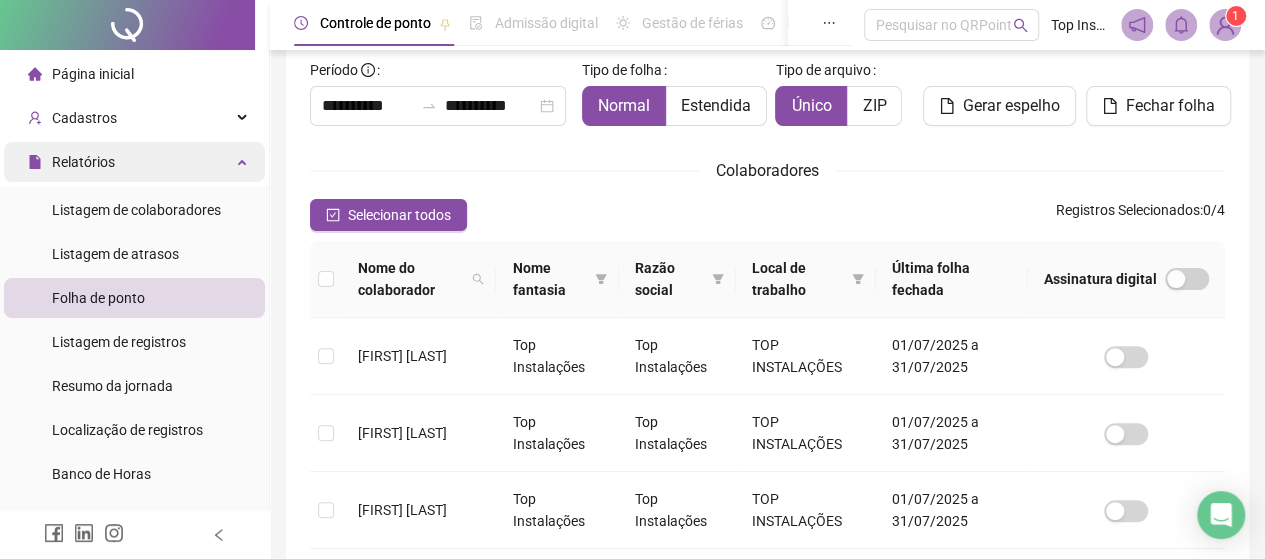 click on "Relatórios" at bounding box center [134, 162] 